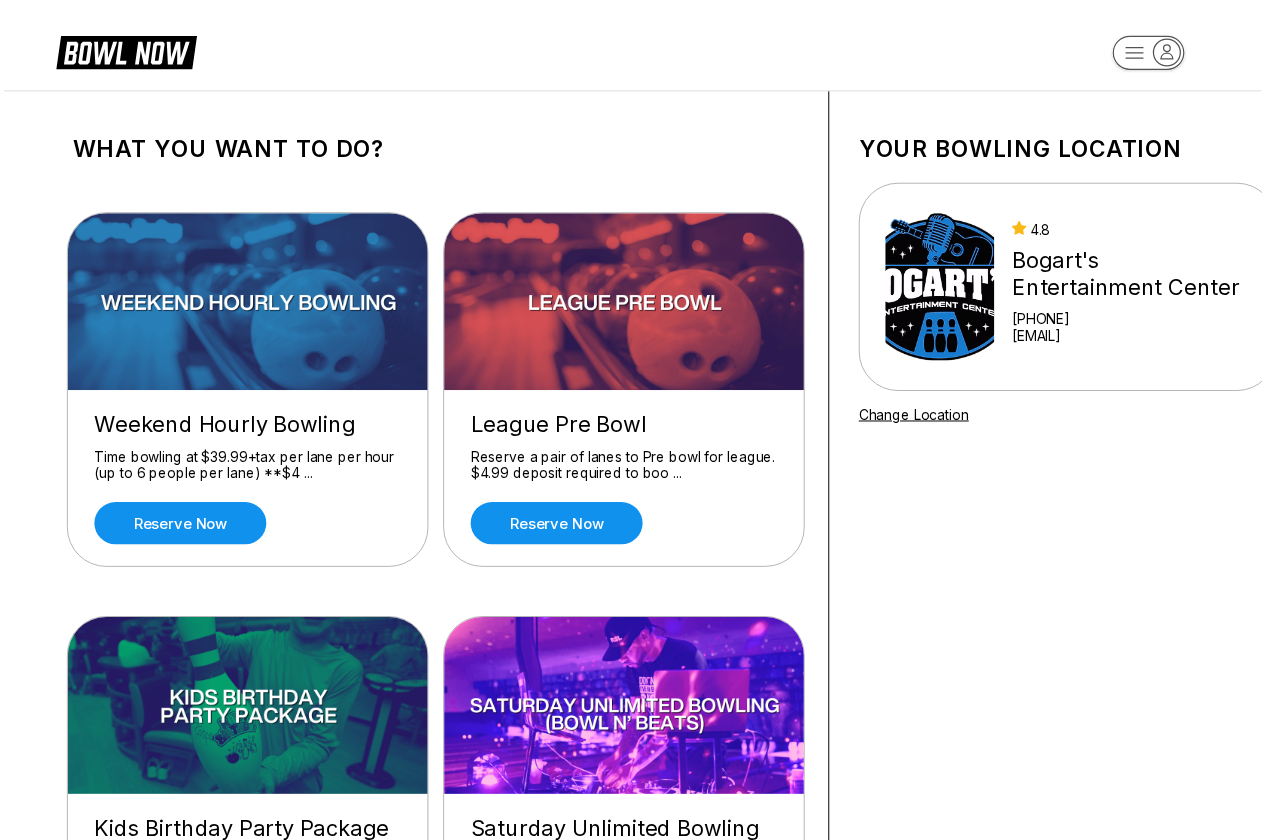 scroll, scrollTop: 0, scrollLeft: 0, axis: both 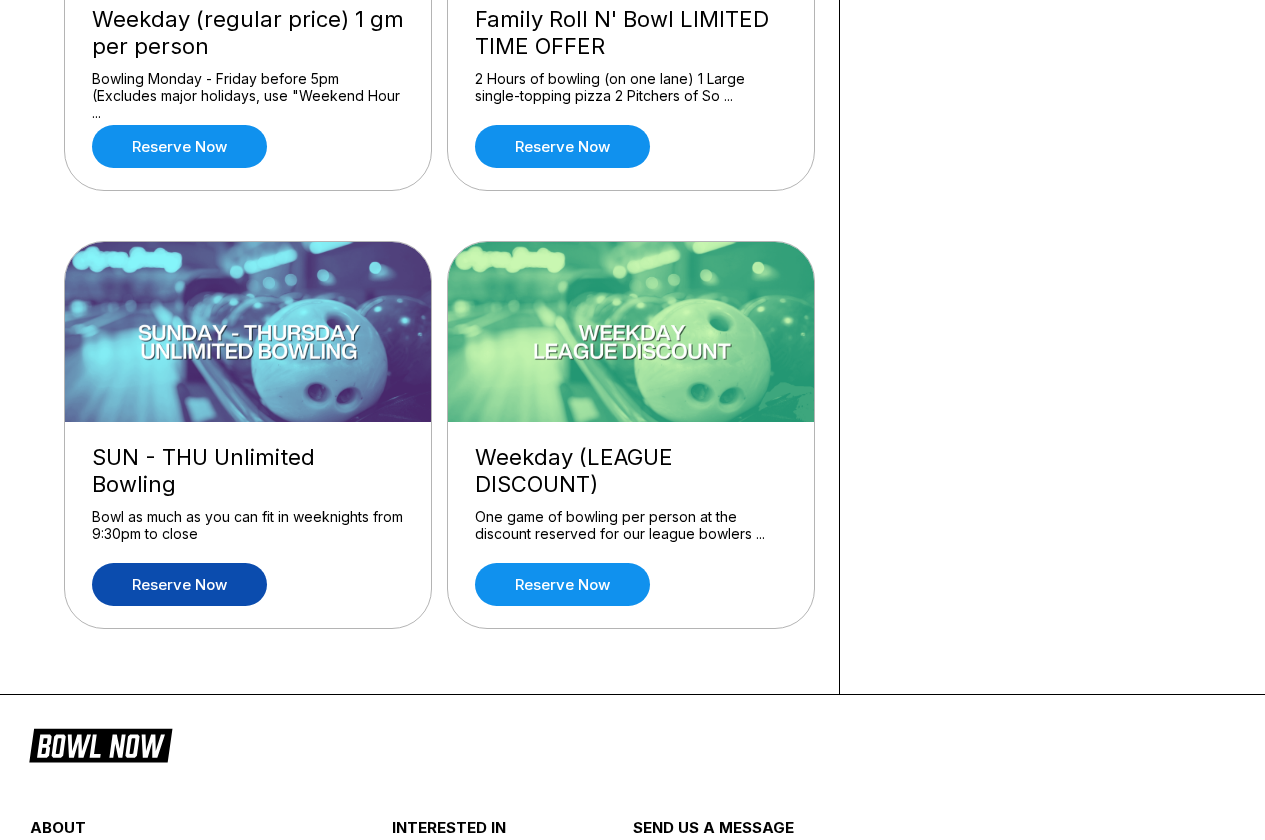 click on "Reserve now" at bounding box center [179, 584] 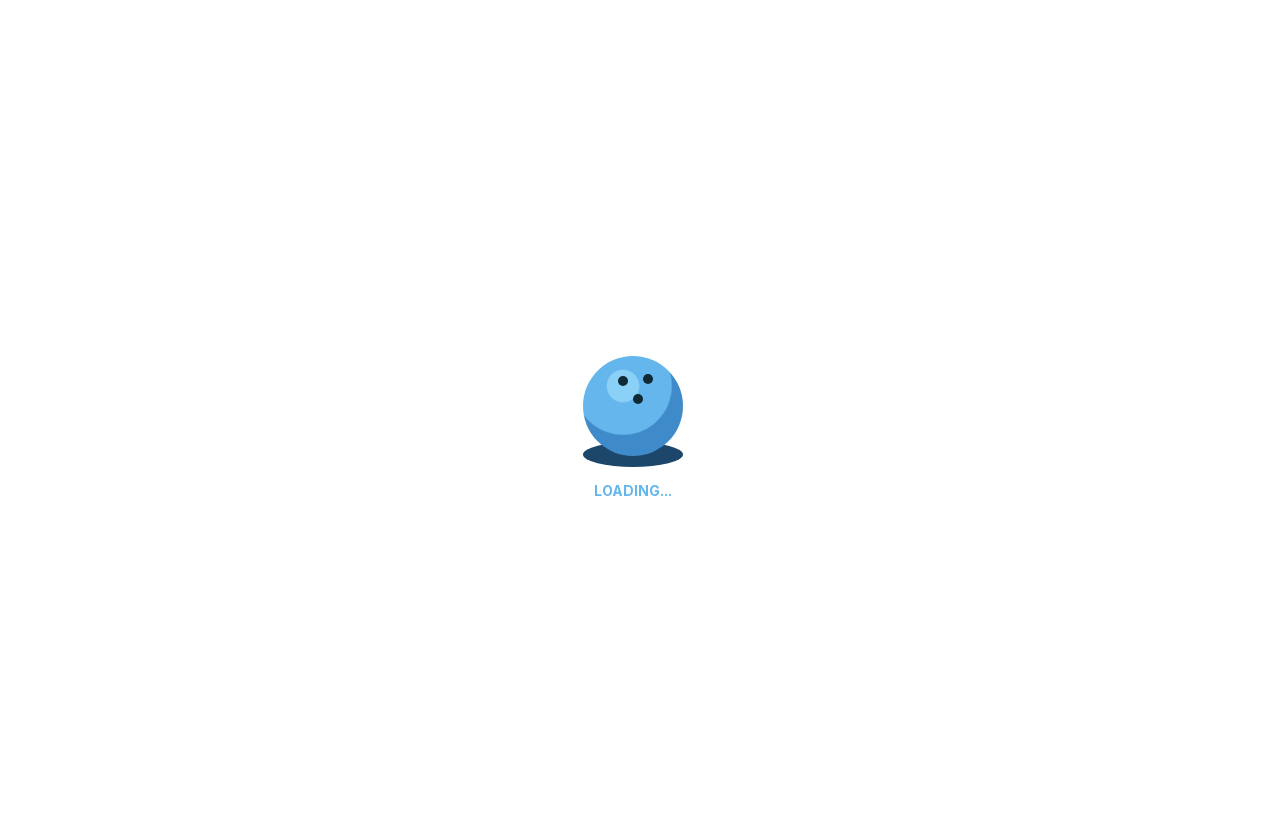 scroll, scrollTop: 0, scrollLeft: 0, axis: both 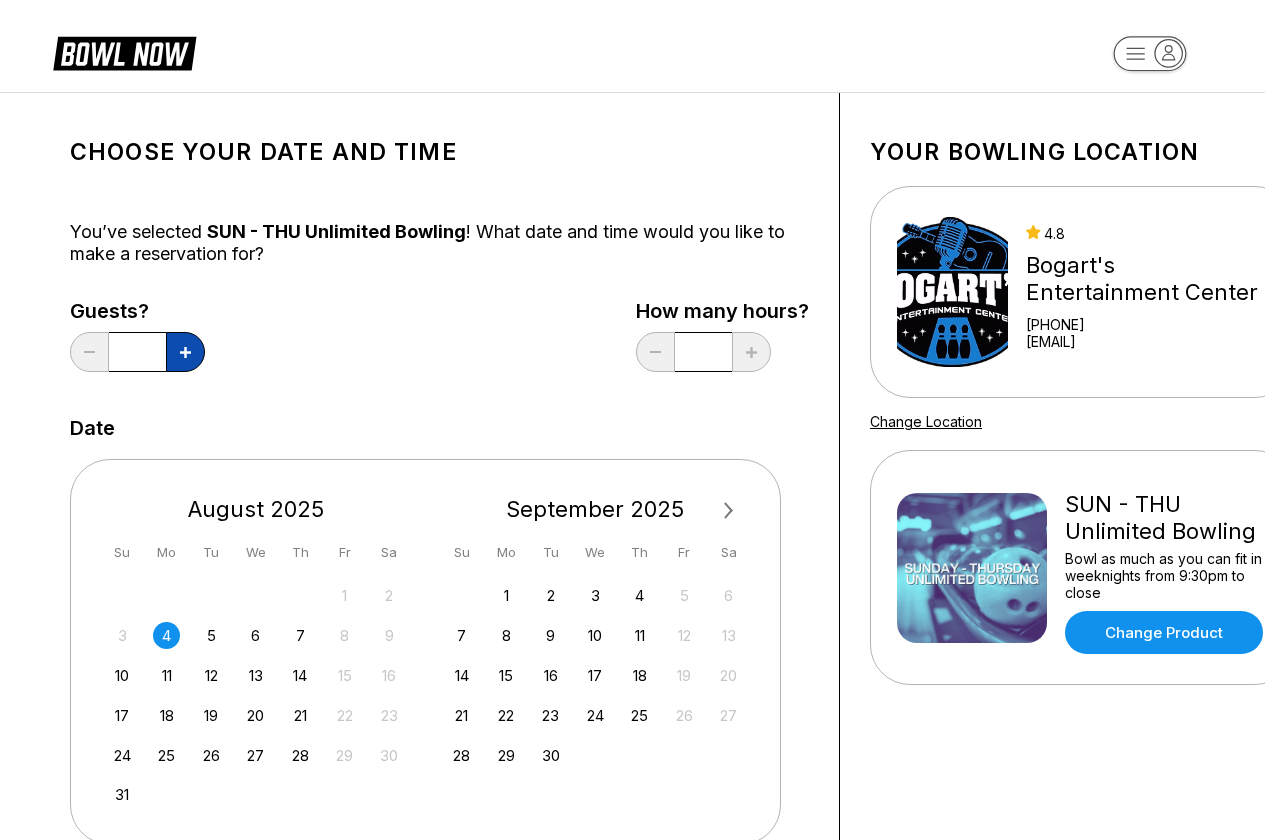 click at bounding box center [185, 352] 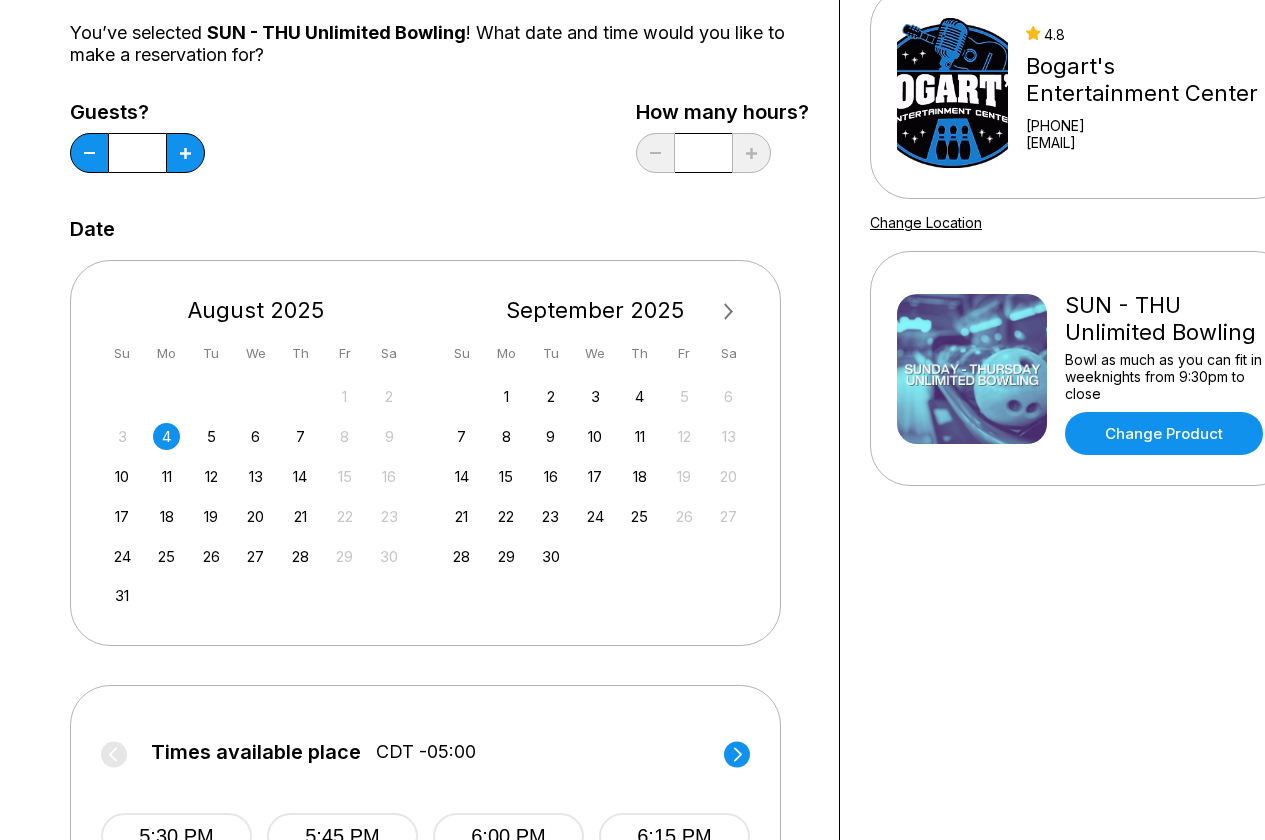 scroll, scrollTop: 200, scrollLeft: 0, axis: vertical 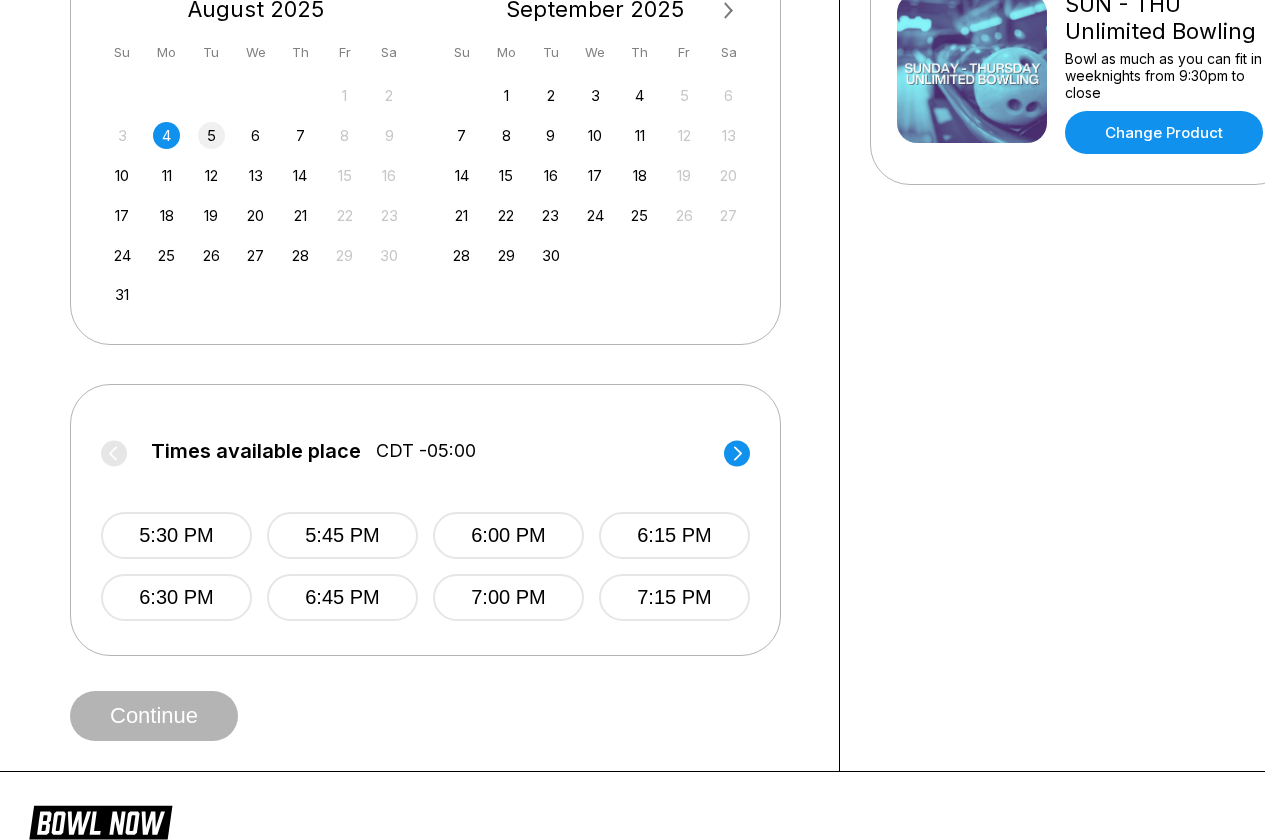 click on "5" at bounding box center [211, 135] 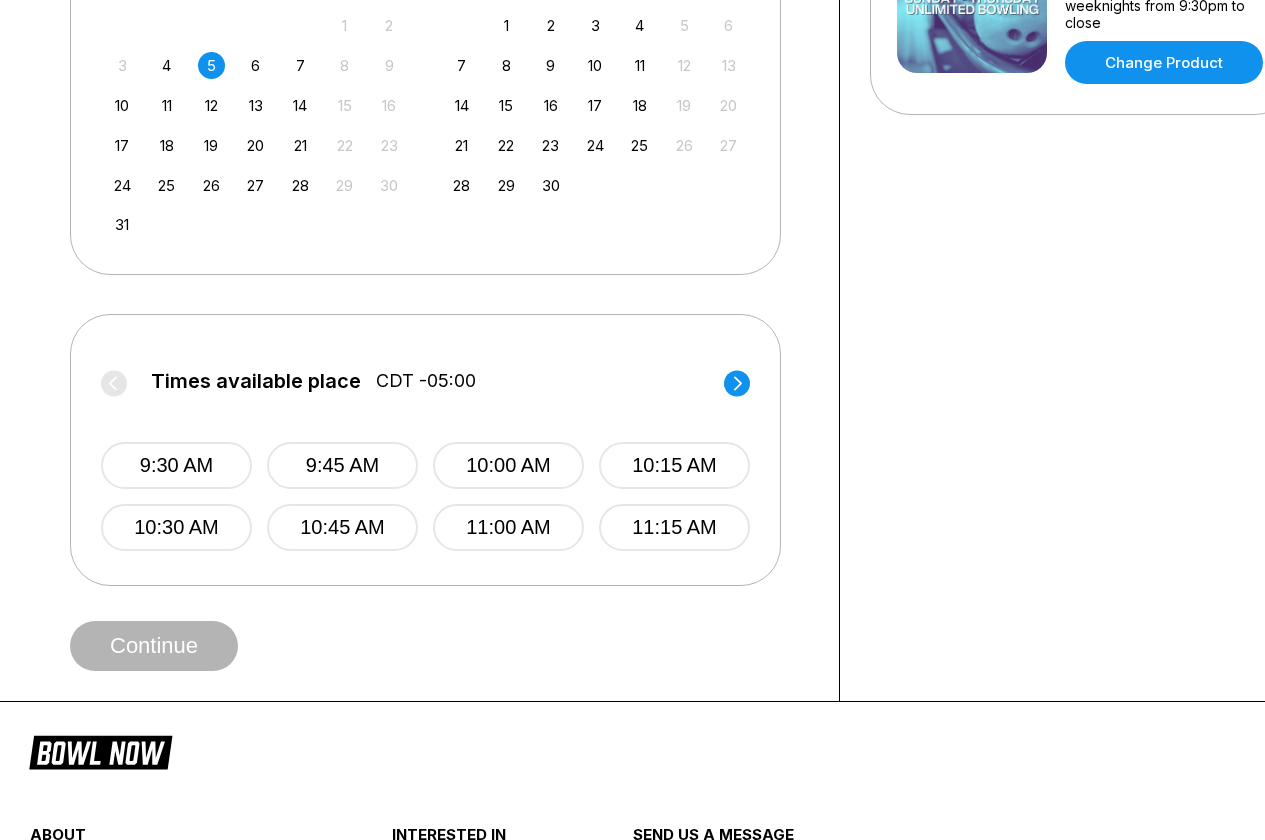 scroll, scrollTop: 600, scrollLeft: 0, axis: vertical 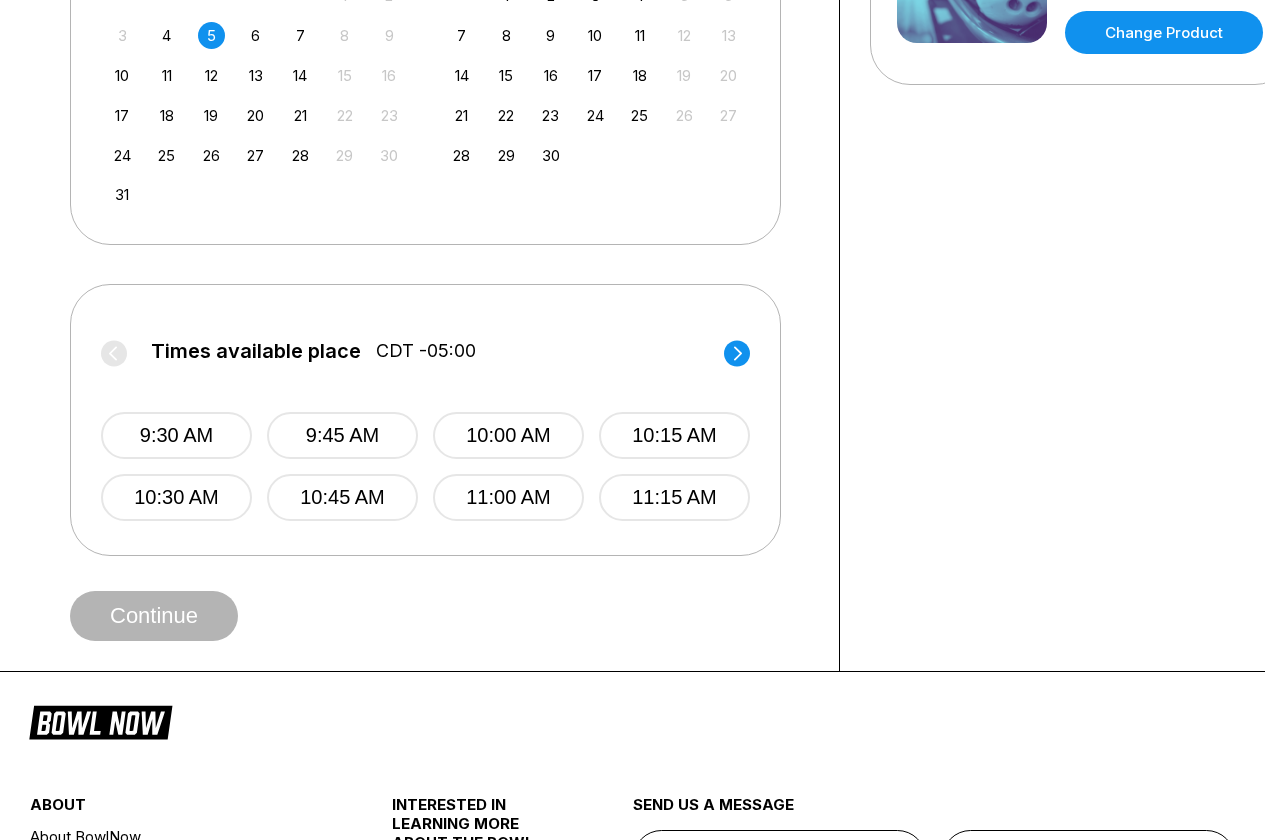 click 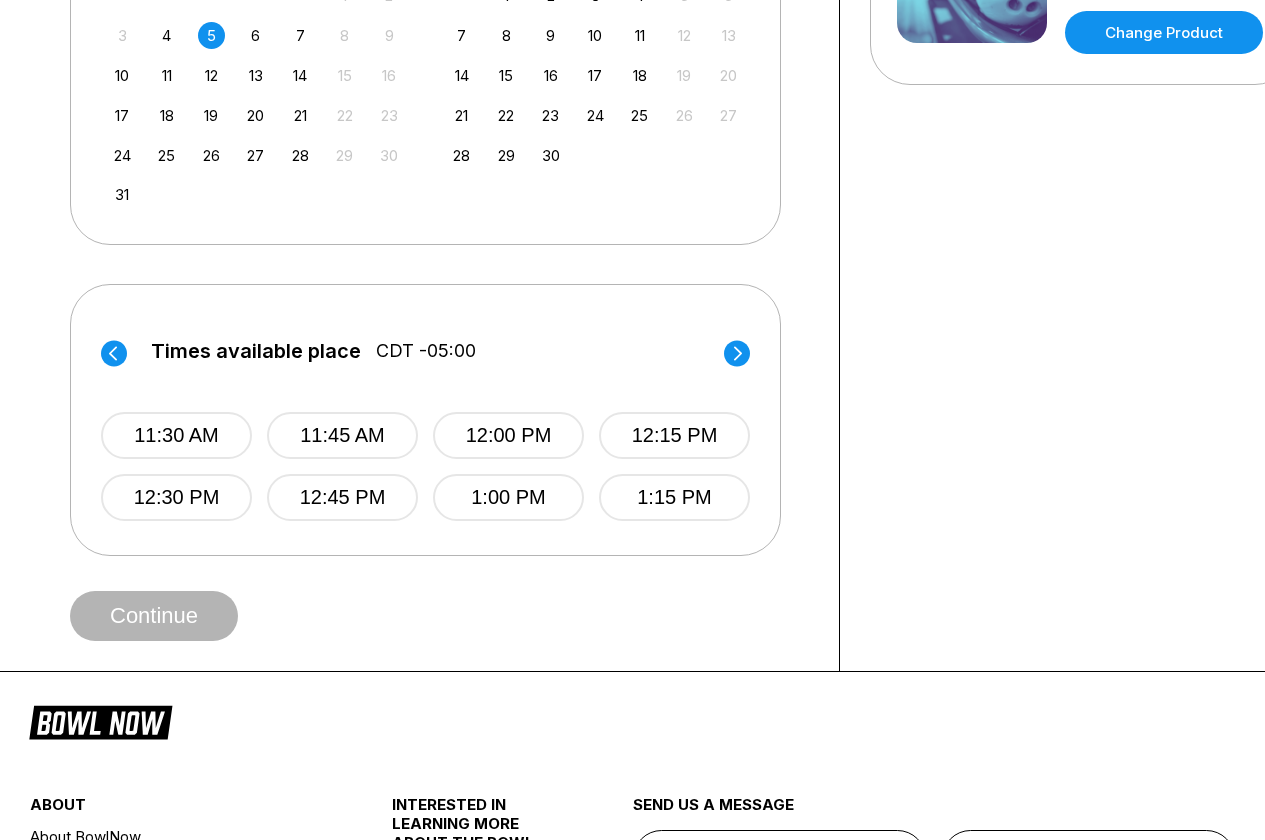 click 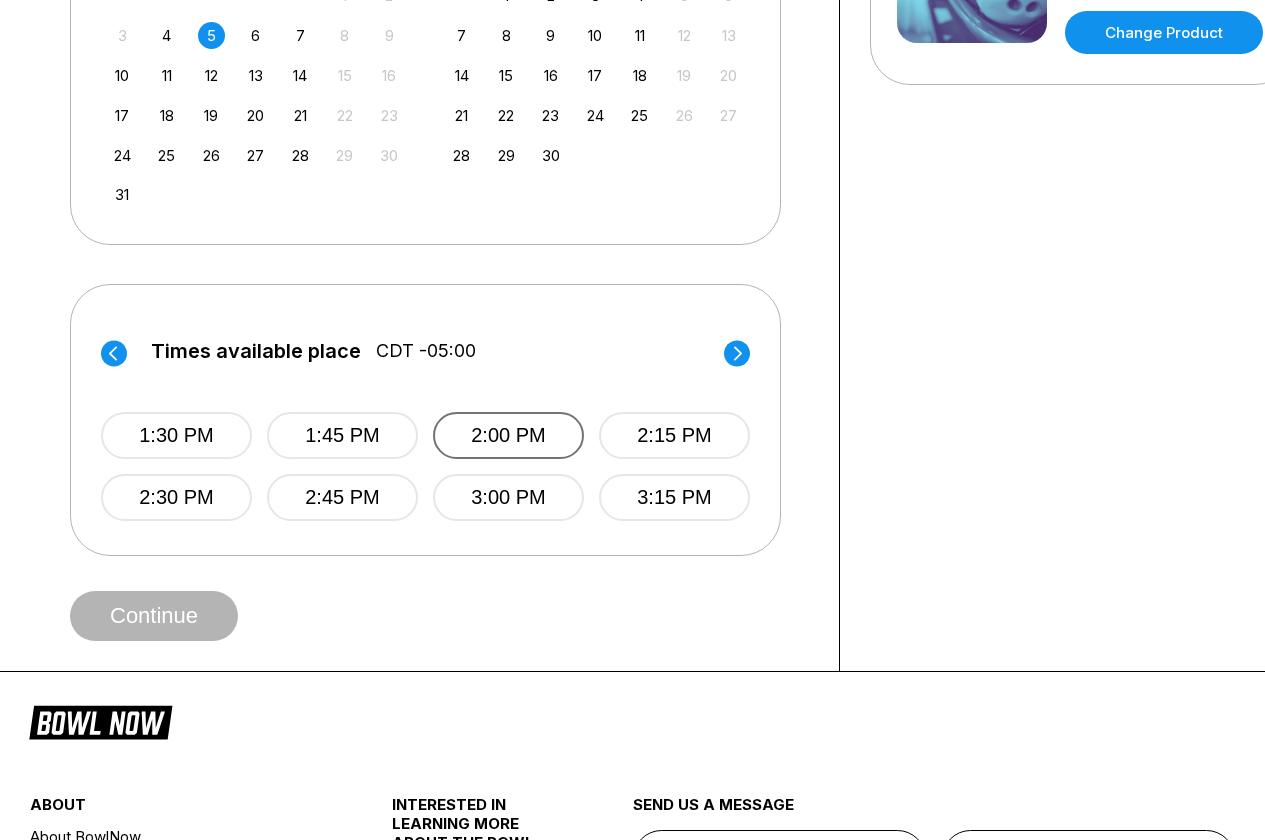 click on "2:00 PM" at bounding box center (508, 435) 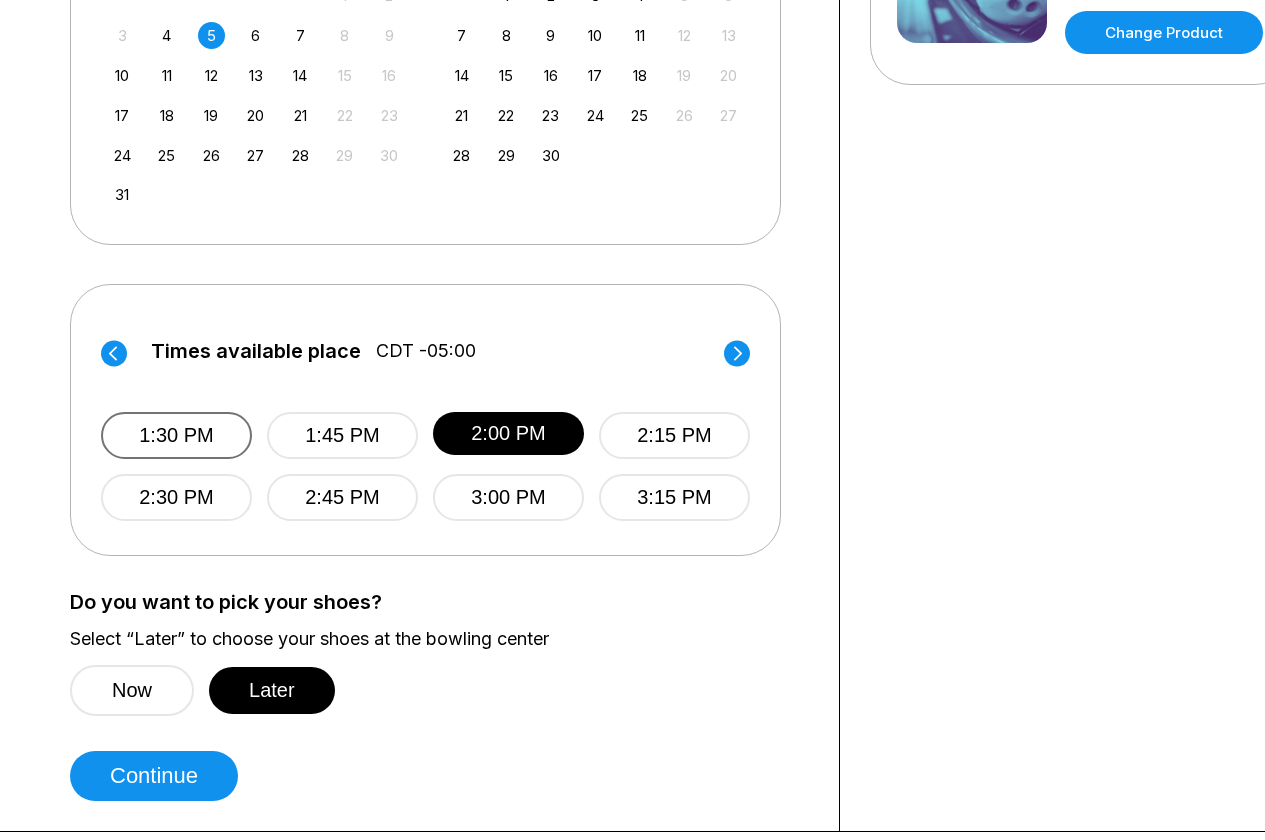 click on "1:30 PM" at bounding box center [176, 435] 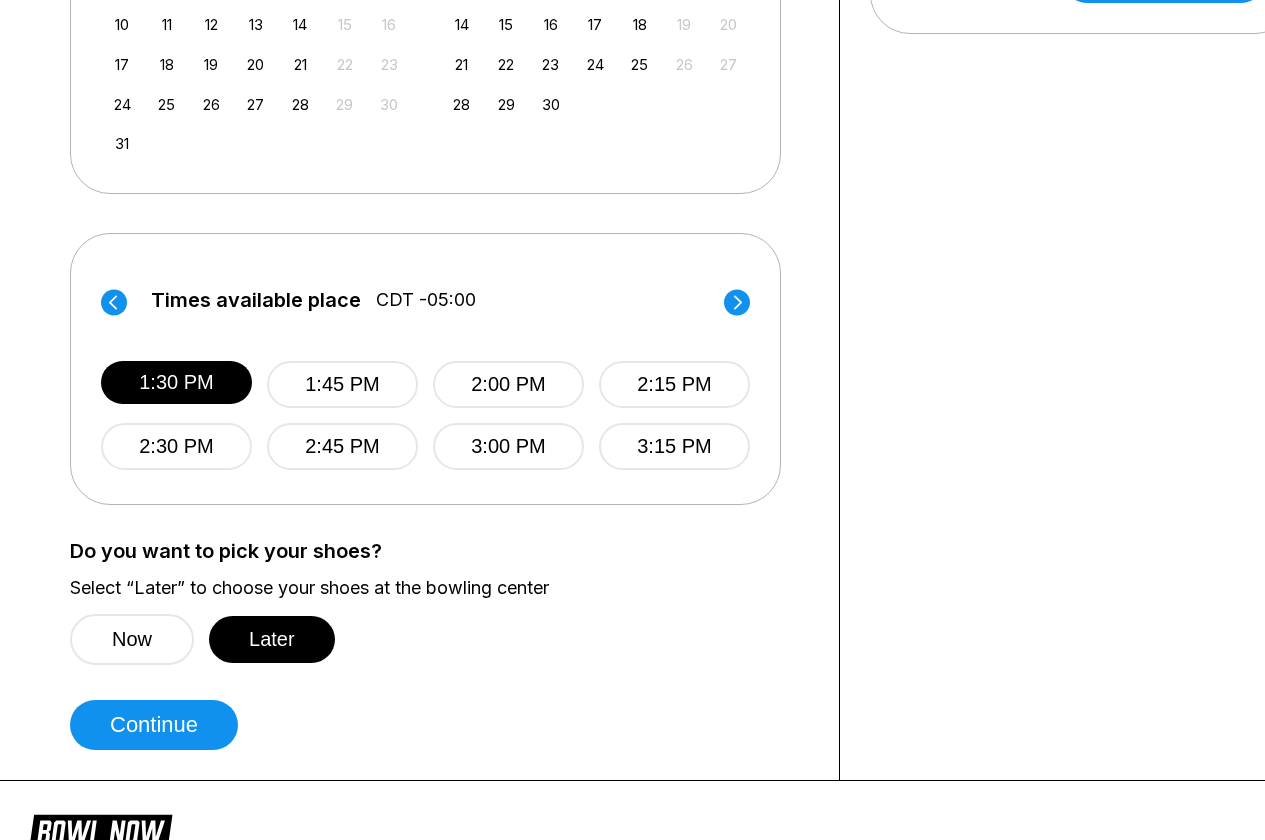 scroll, scrollTop: 700, scrollLeft: 0, axis: vertical 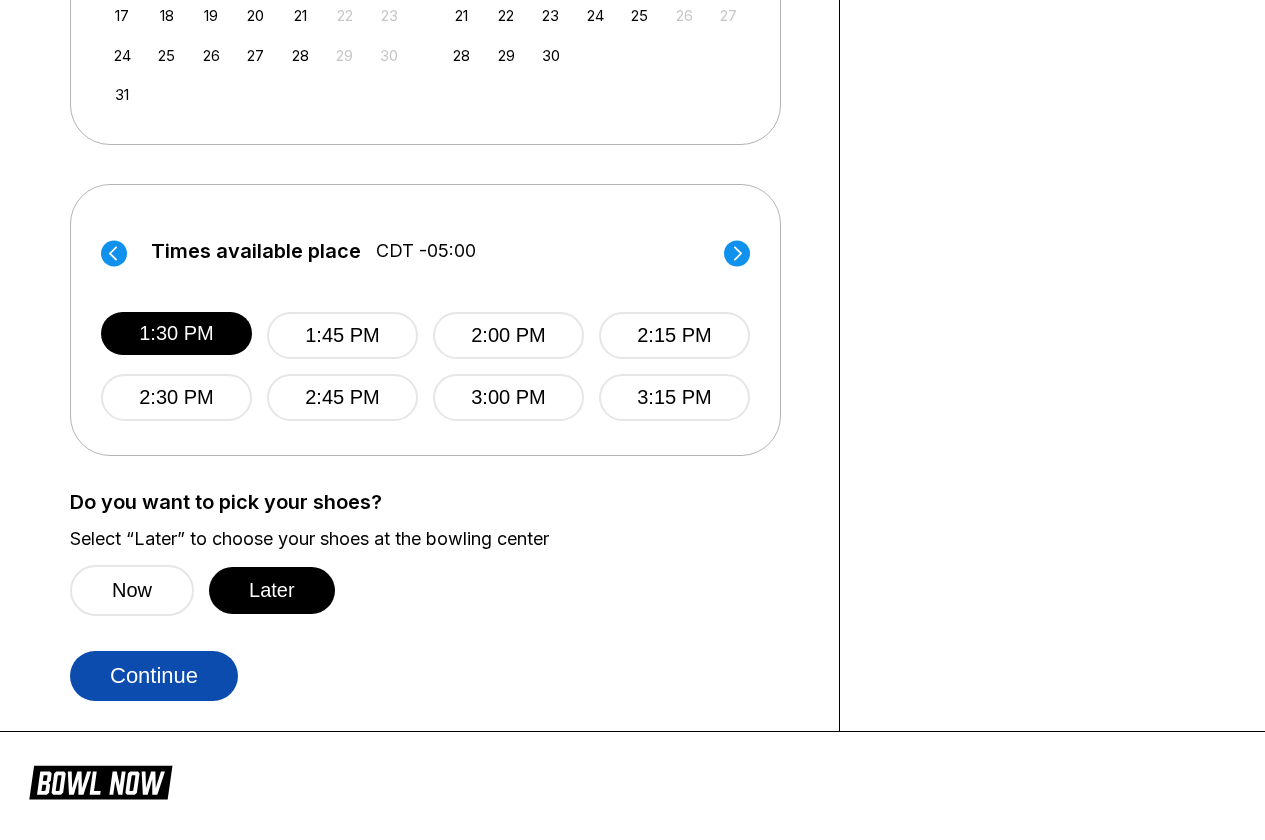 click on "Continue" at bounding box center [154, 676] 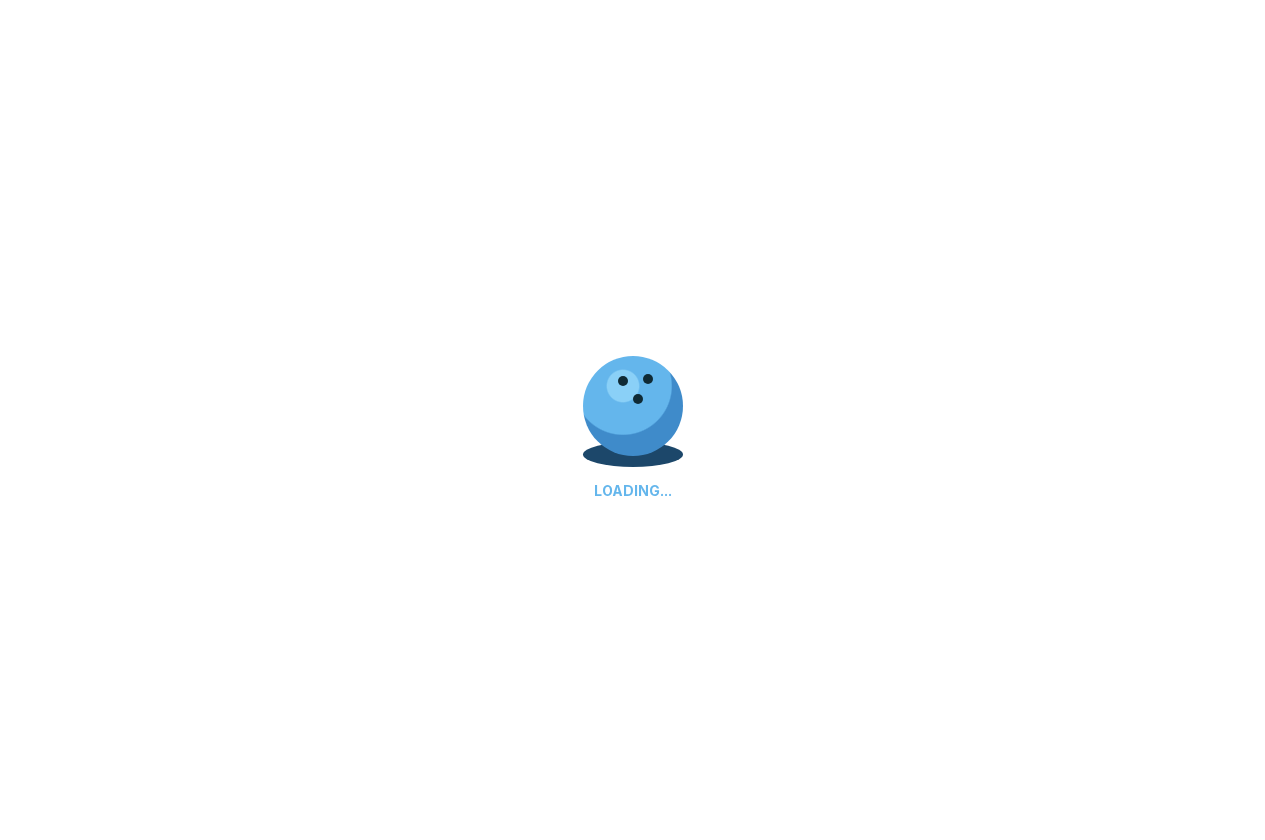 select on "**" 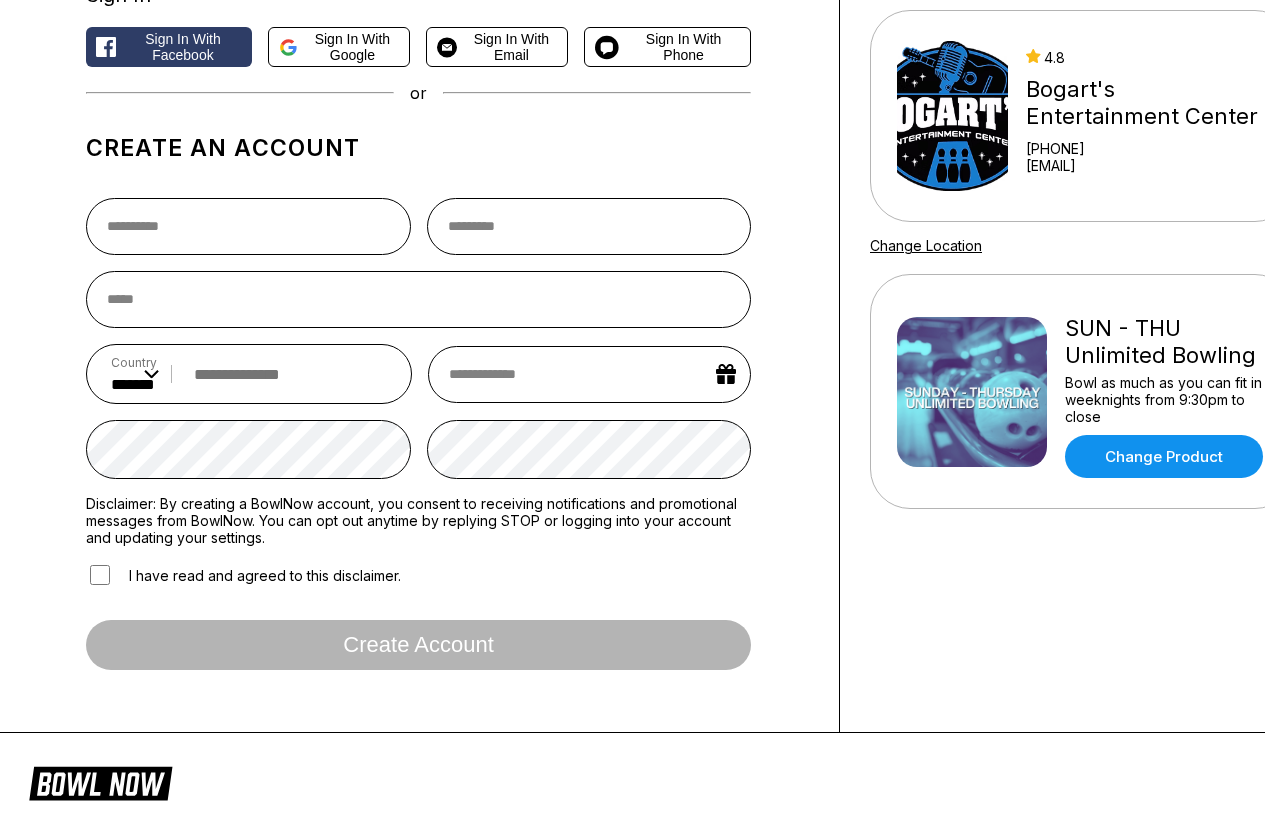 scroll, scrollTop: 0, scrollLeft: 0, axis: both 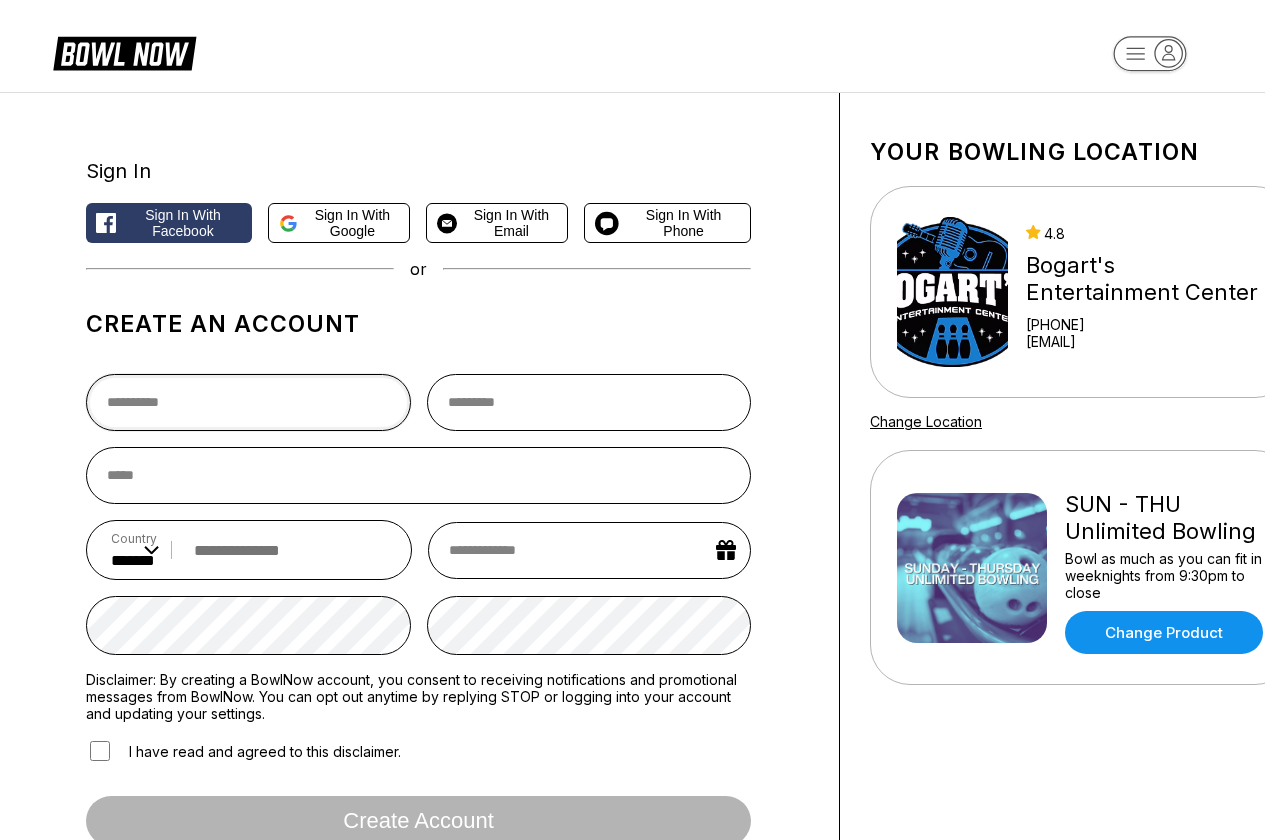 click at bounding box center (248, 402) 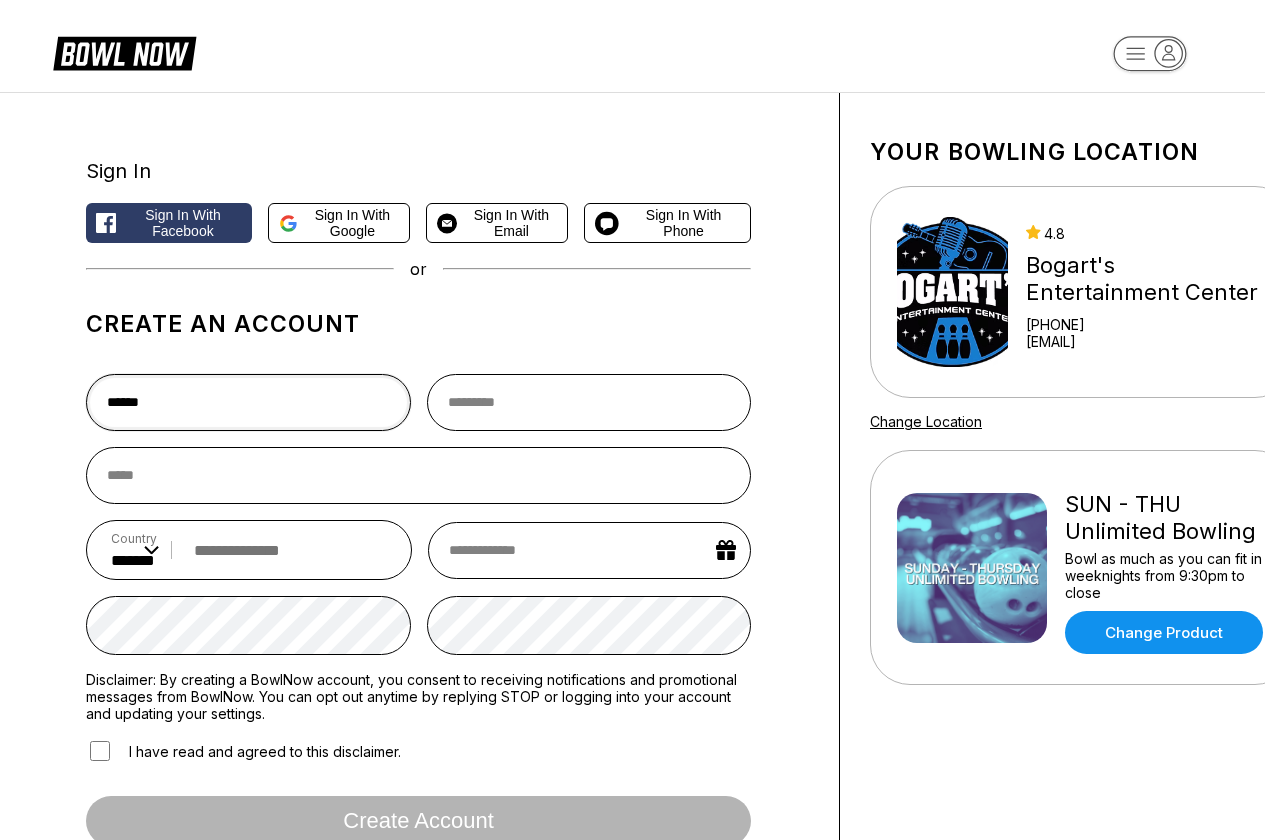 type on "******" 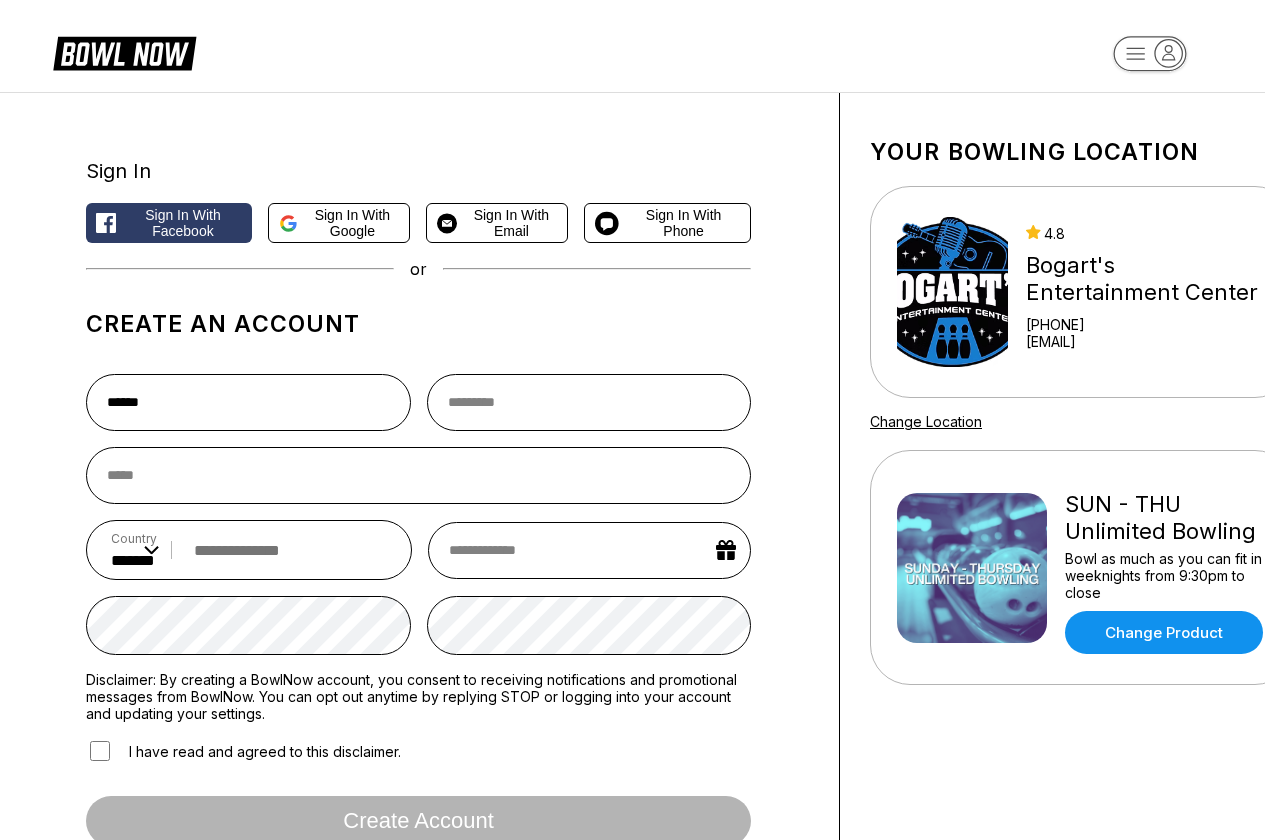 type 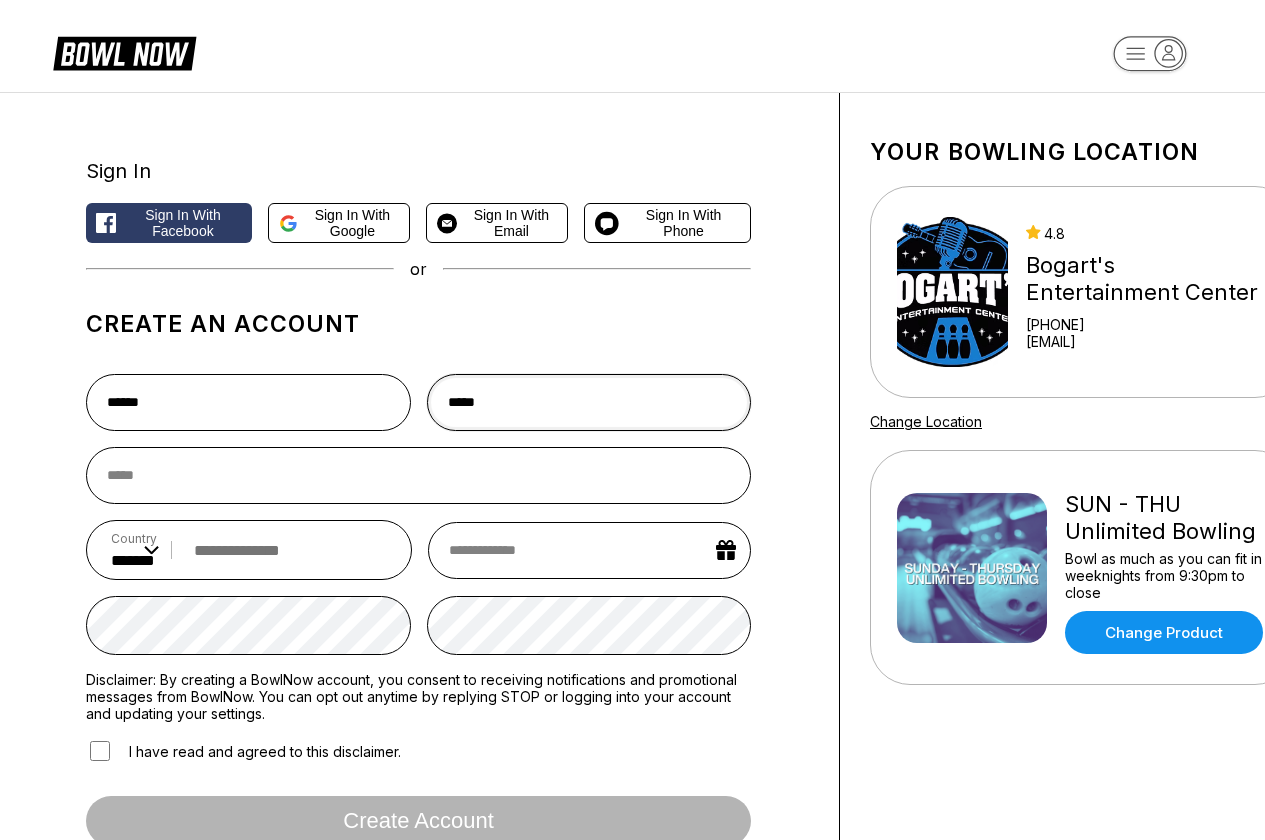 type on "*****" 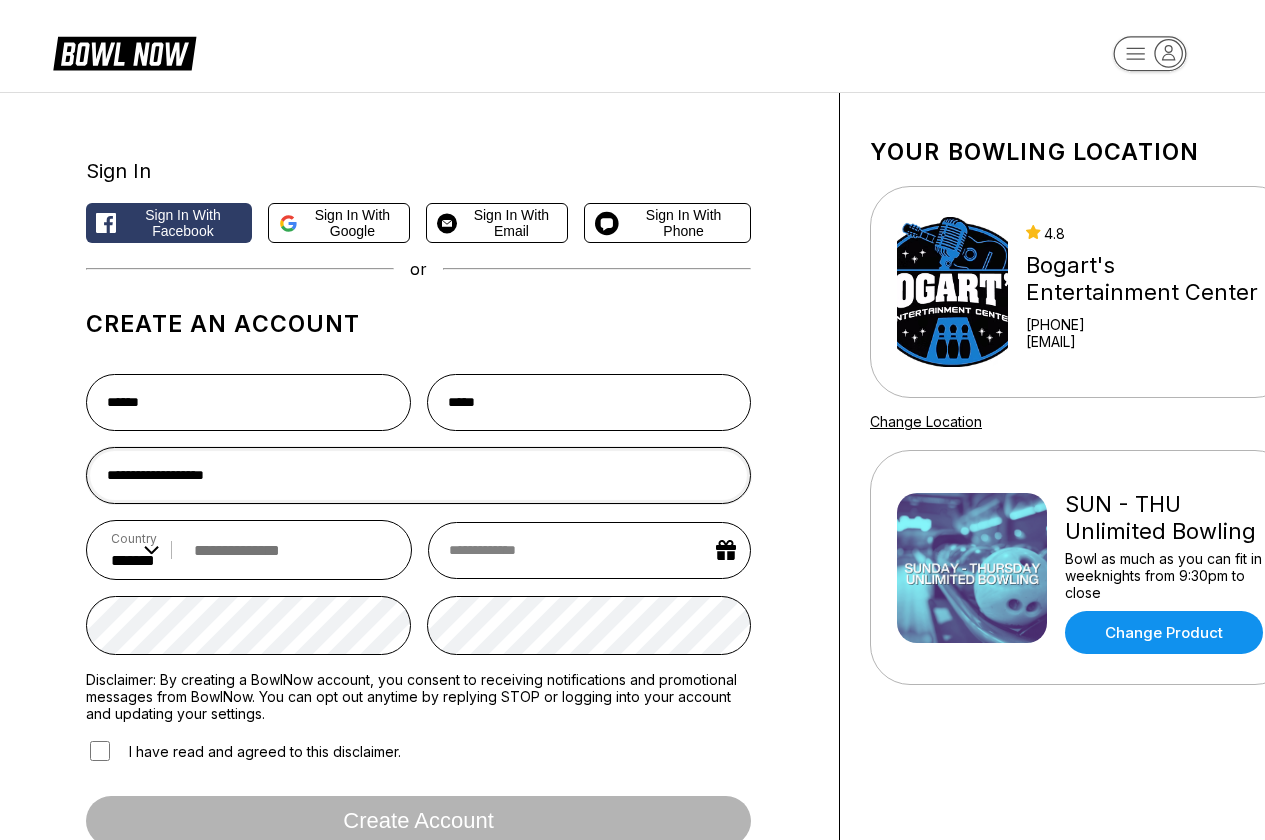 type on "**********" 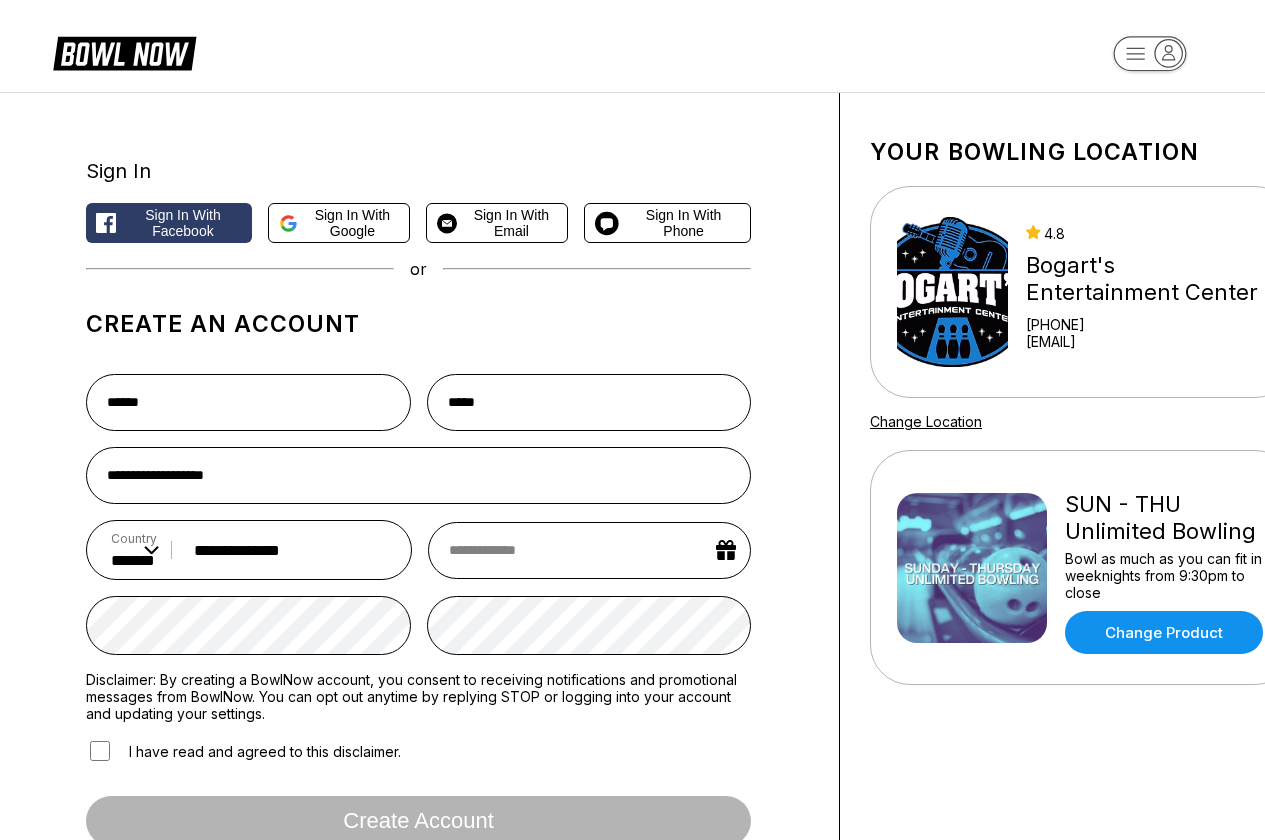 type on "**********" 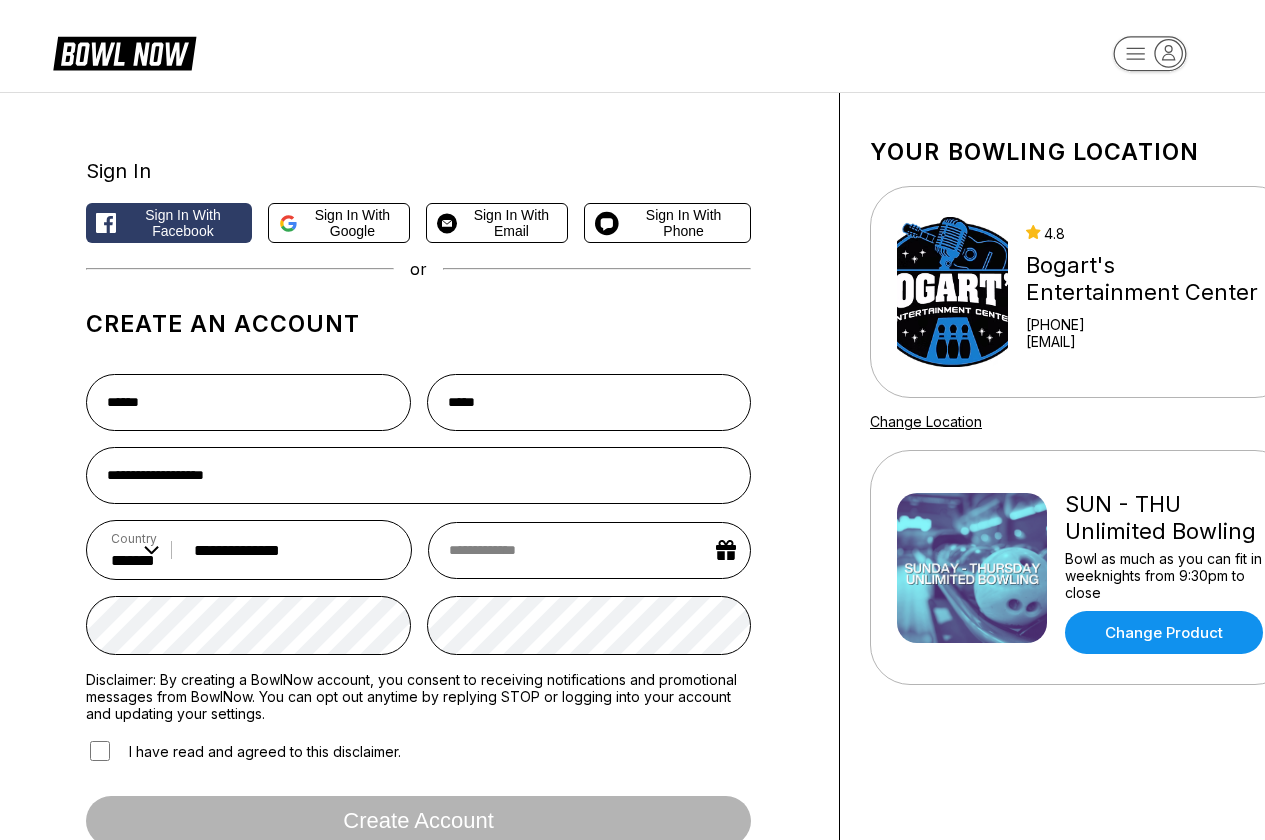 select on "*" 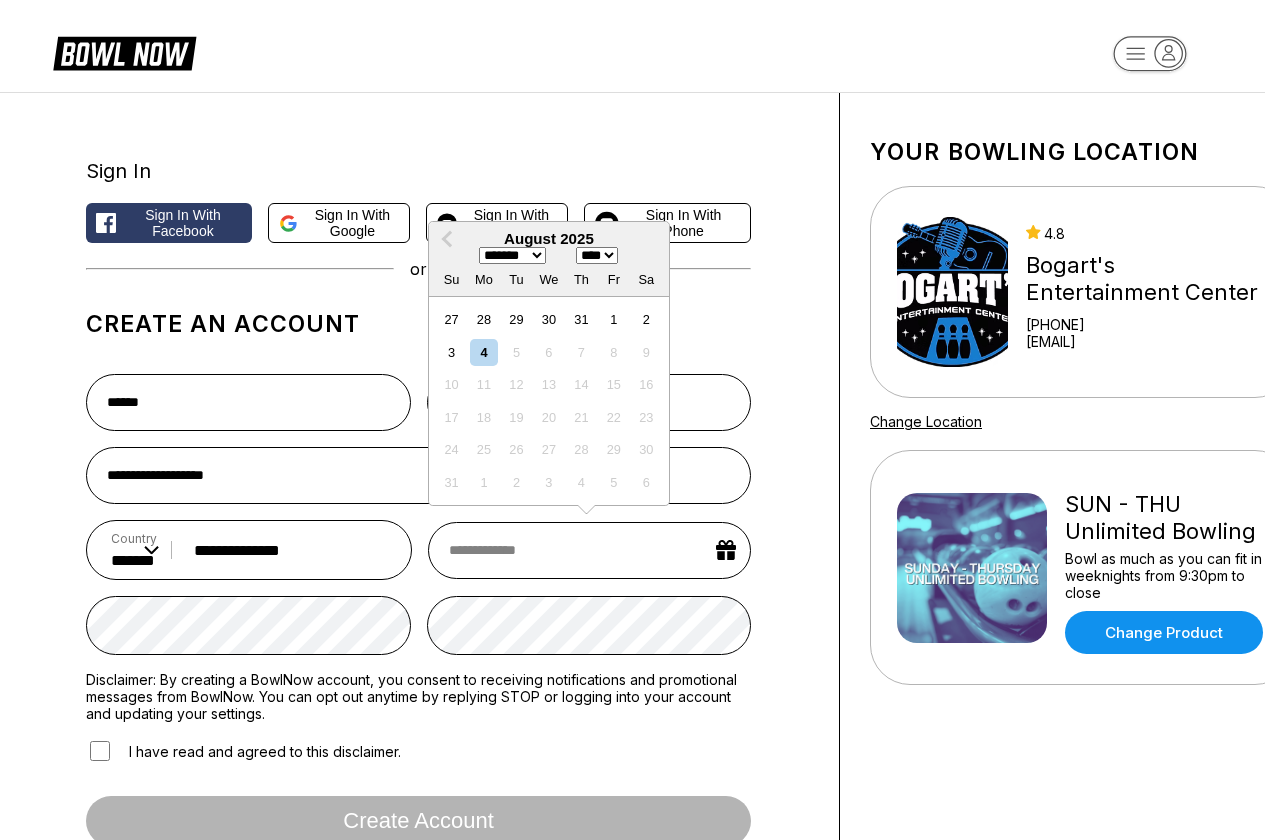 type on "*" 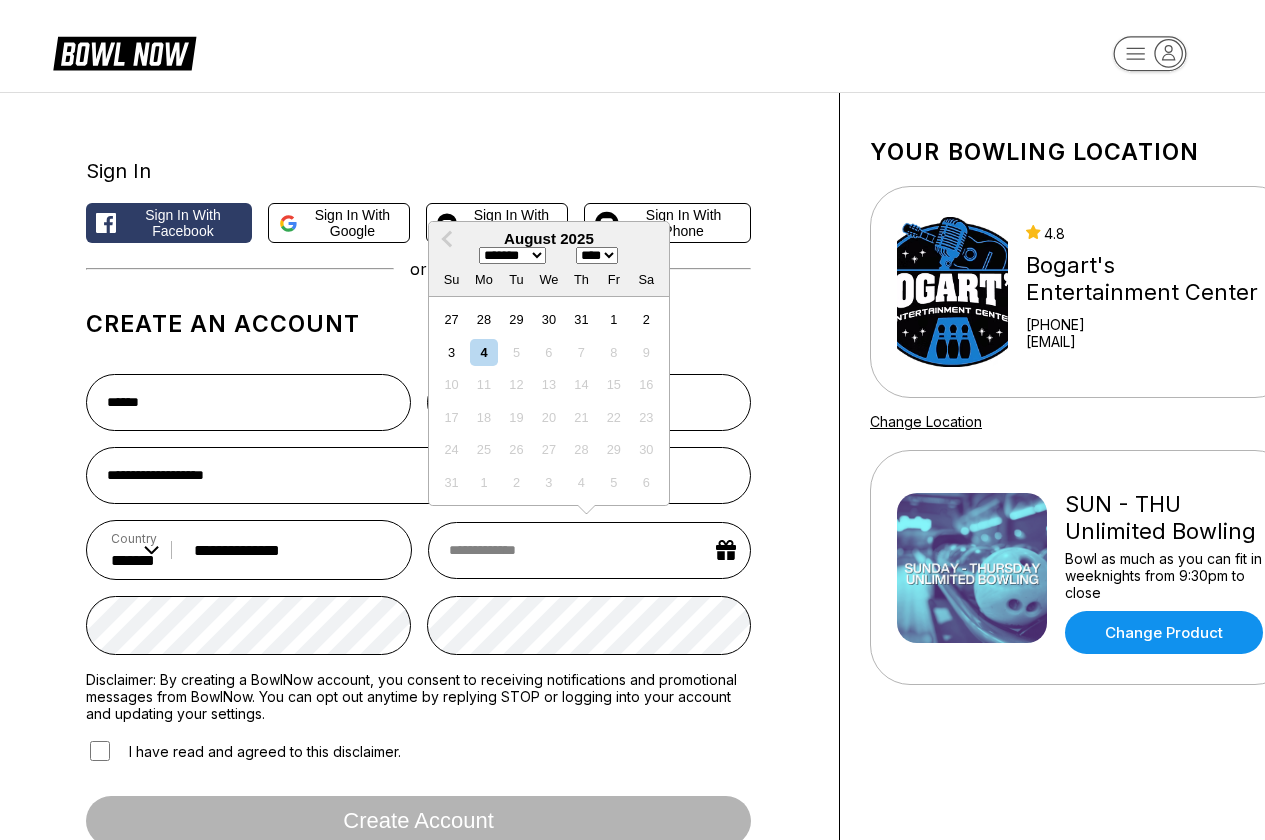 select on "*" 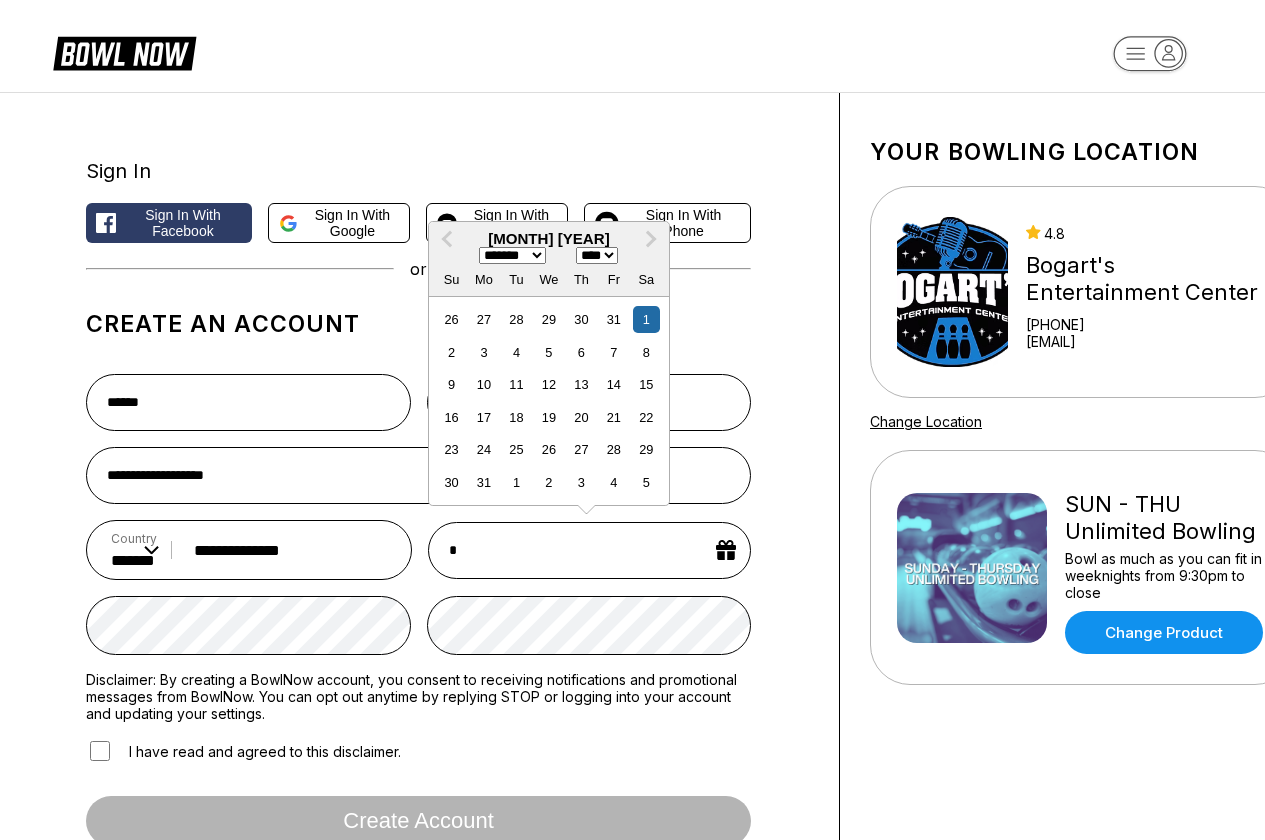 type on "**" 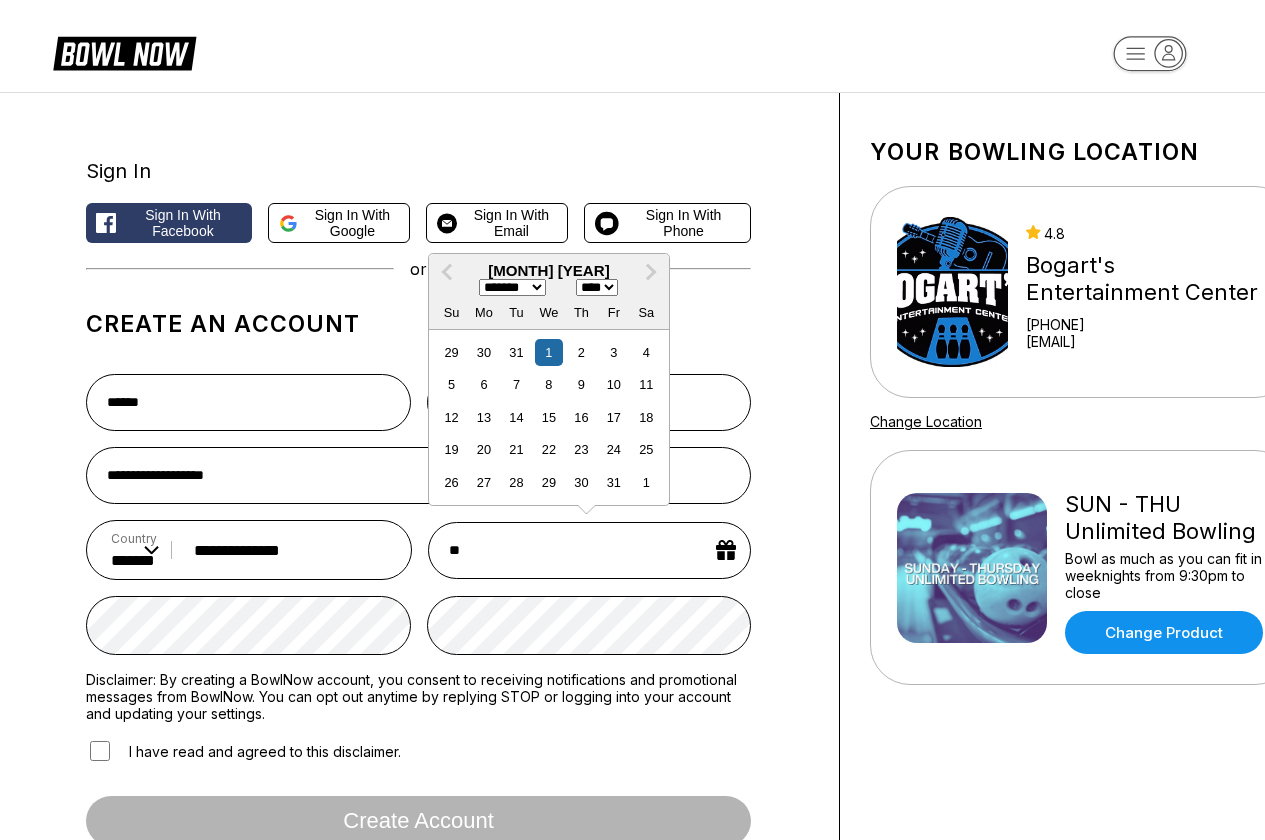 type on "***" 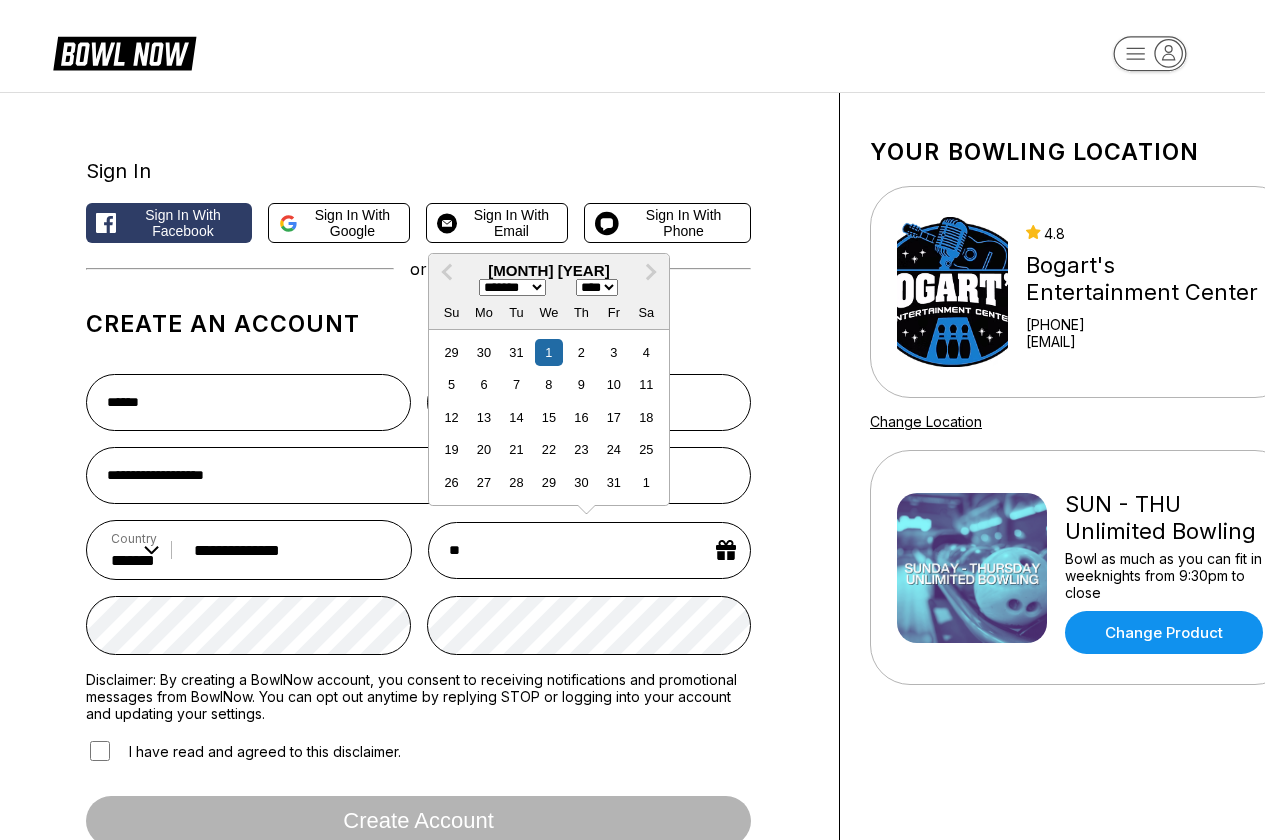 select on "**" 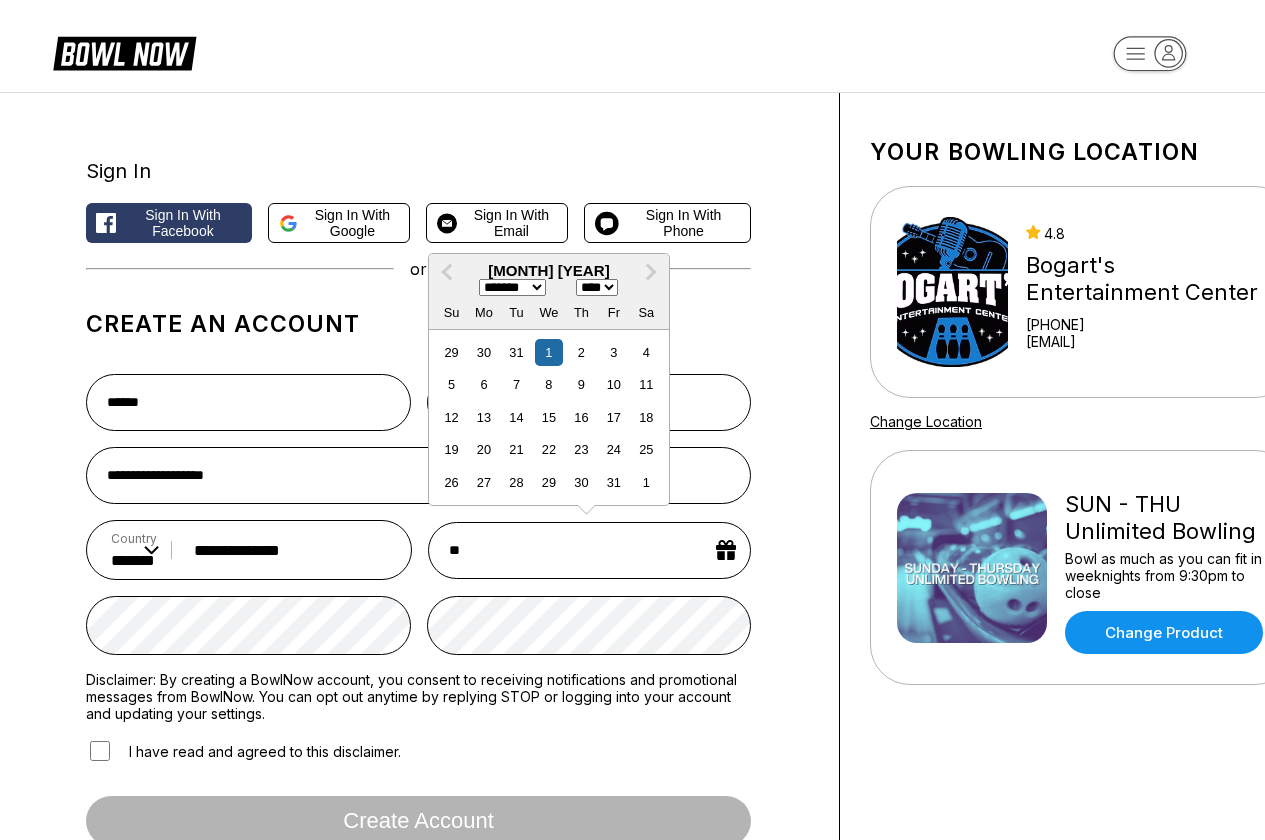 select on "****" 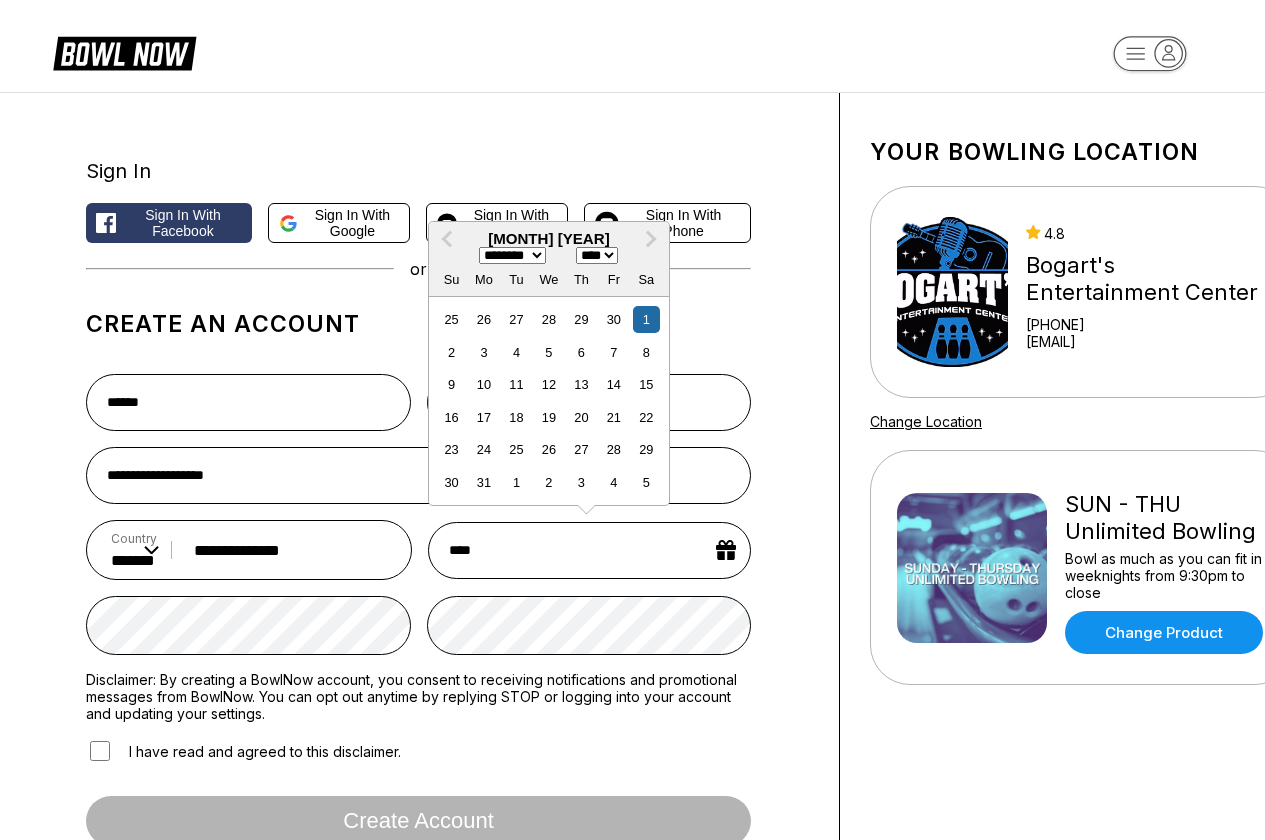 type on "*****" 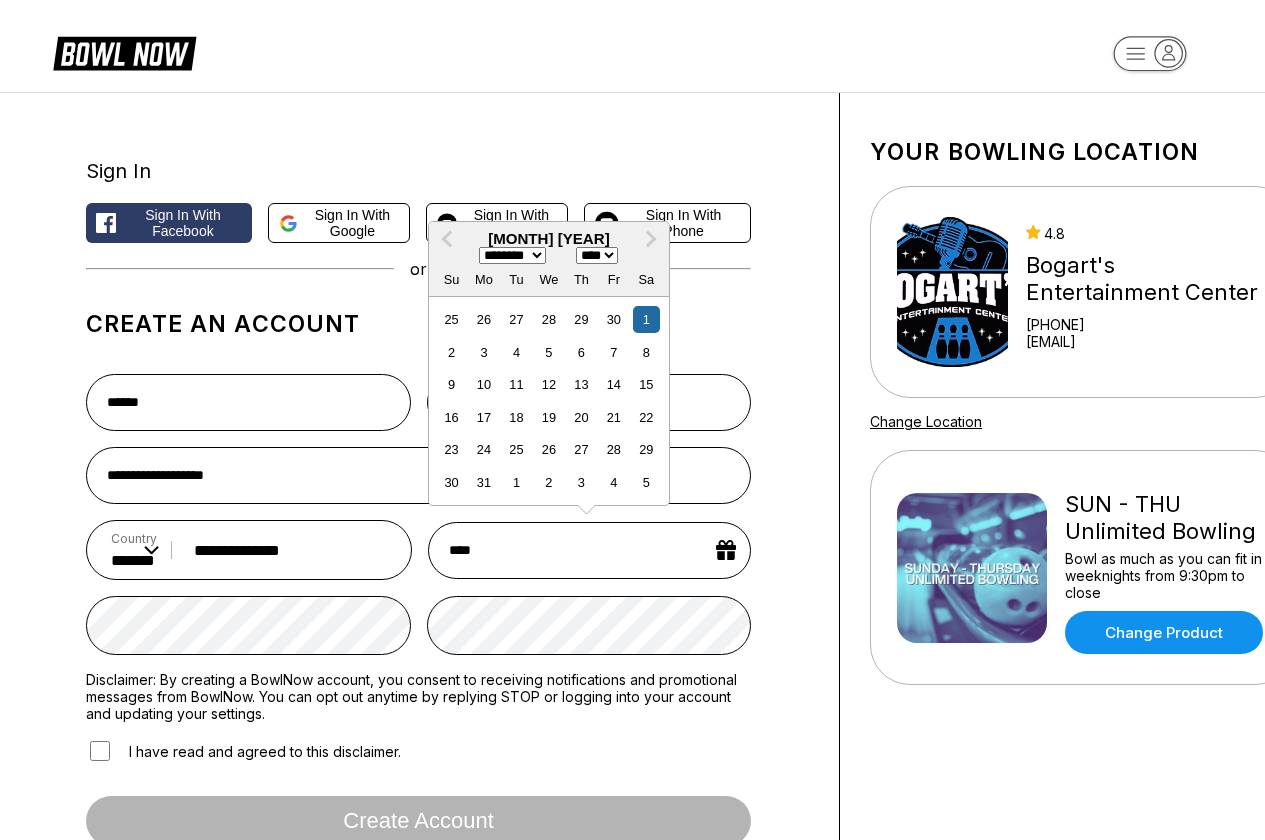 select on "****" 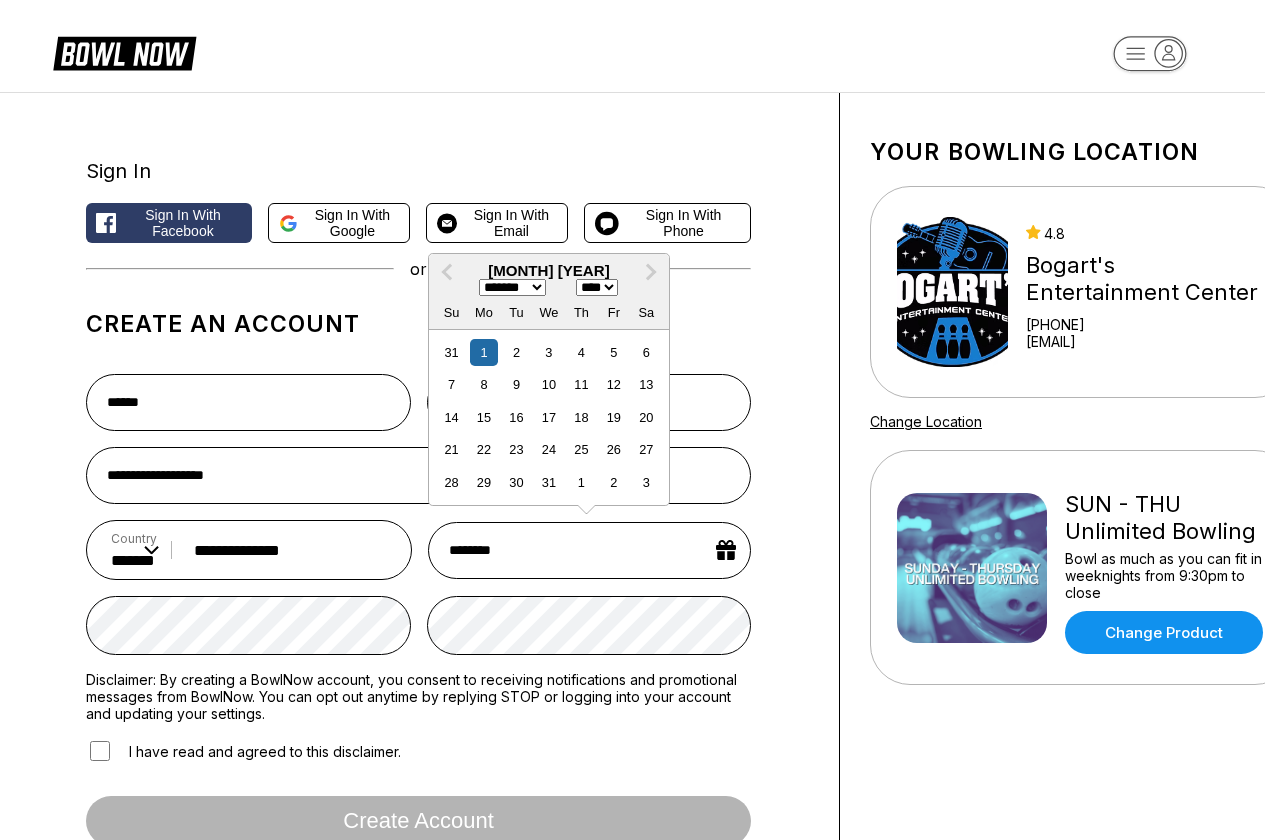 click on "********" at bounding box center (589, 550) 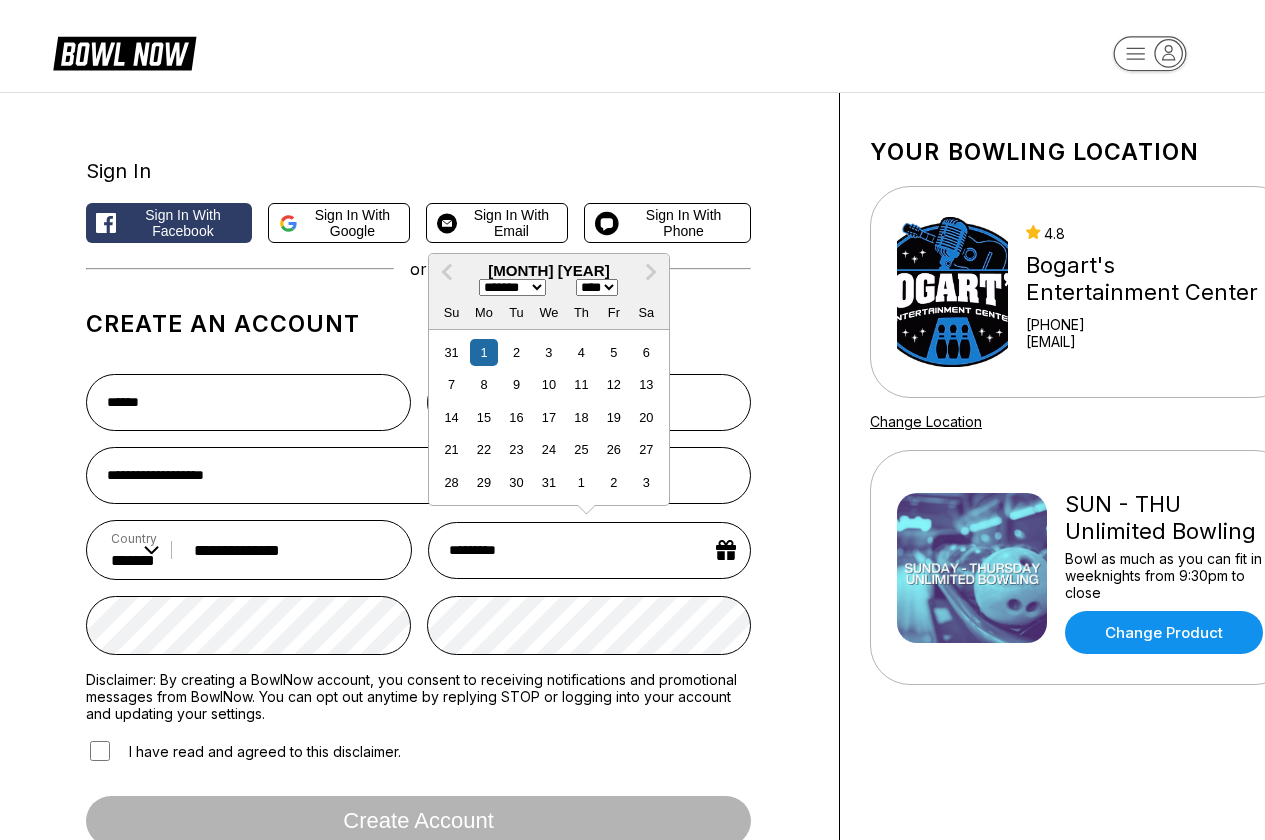 click on "*********" at bounding box center [589, 550] 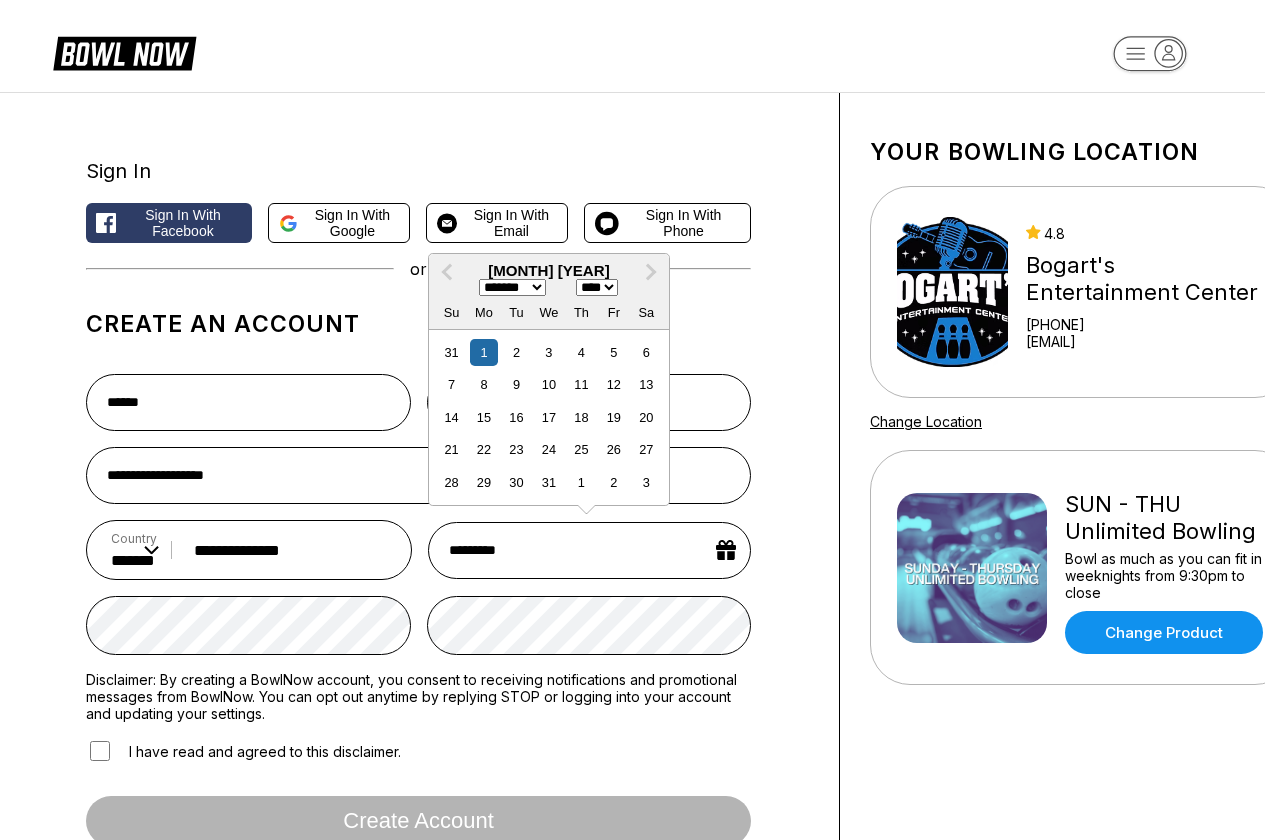 select on "****" 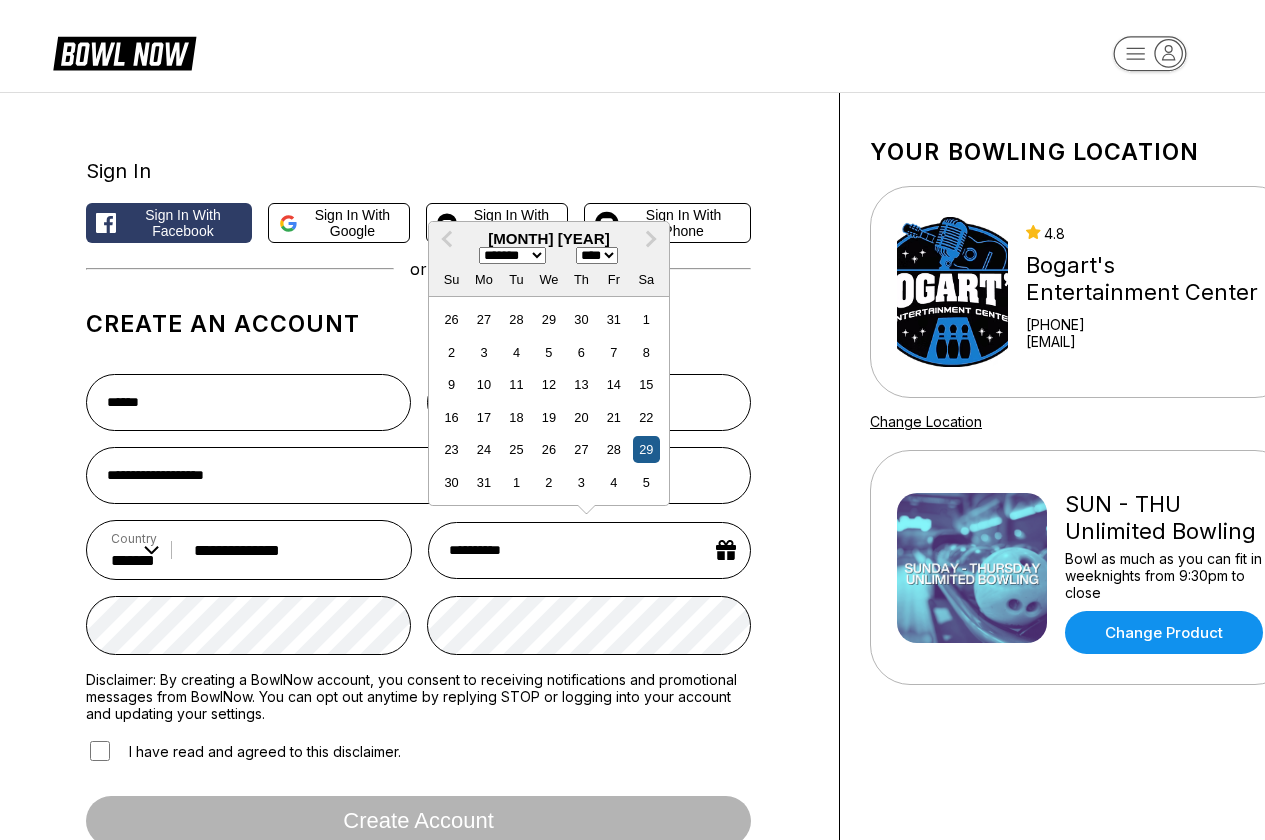 type on "**********" 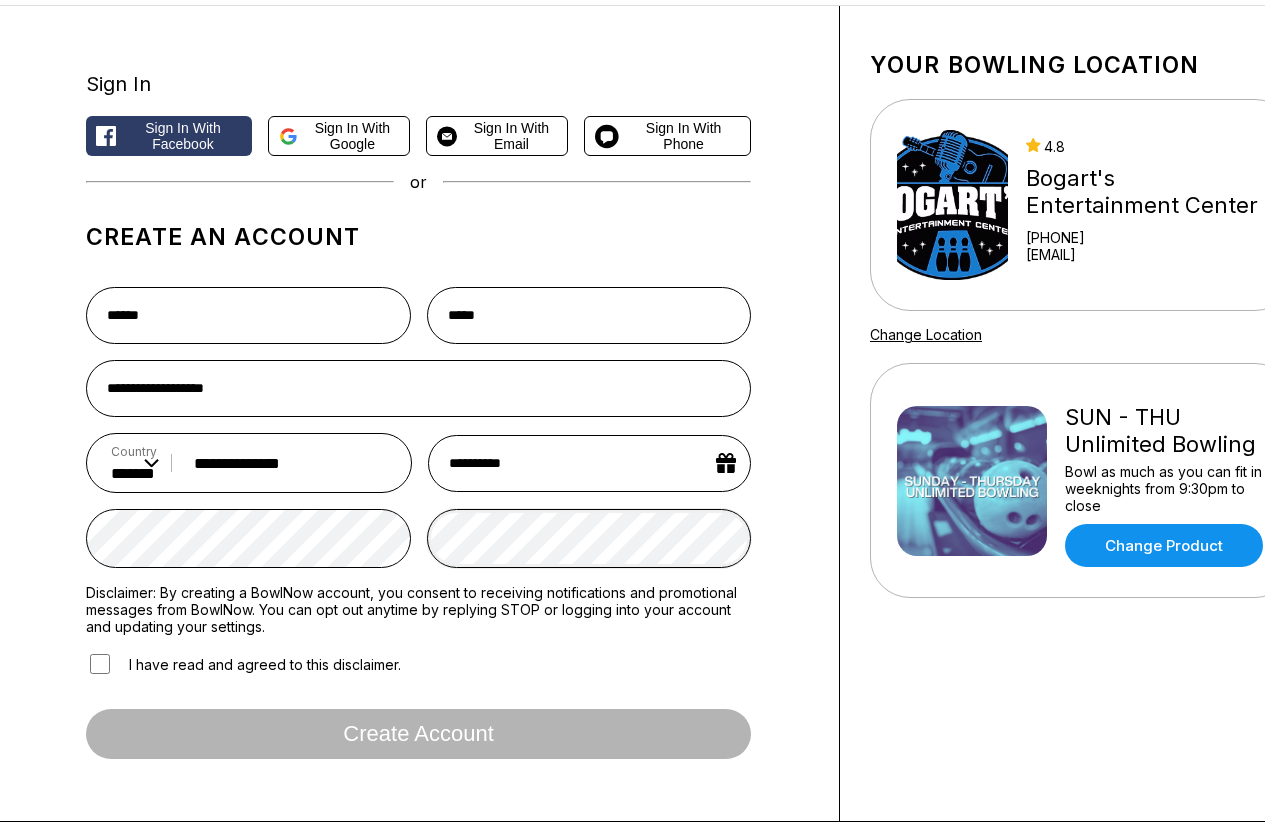 scroll, scrollTop: 200, scrollLeft: 0, axis: vertical 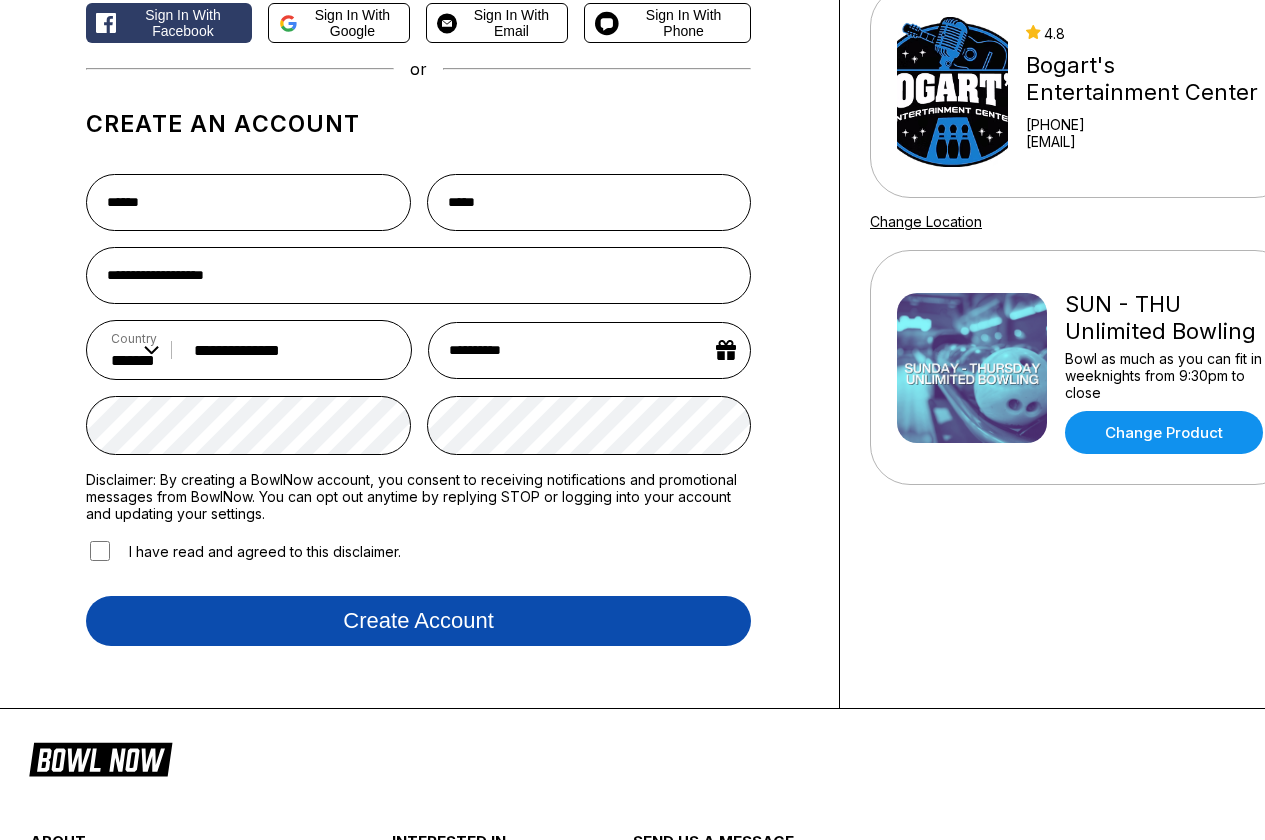 click on "Create account" at bounding box center [418, 621] 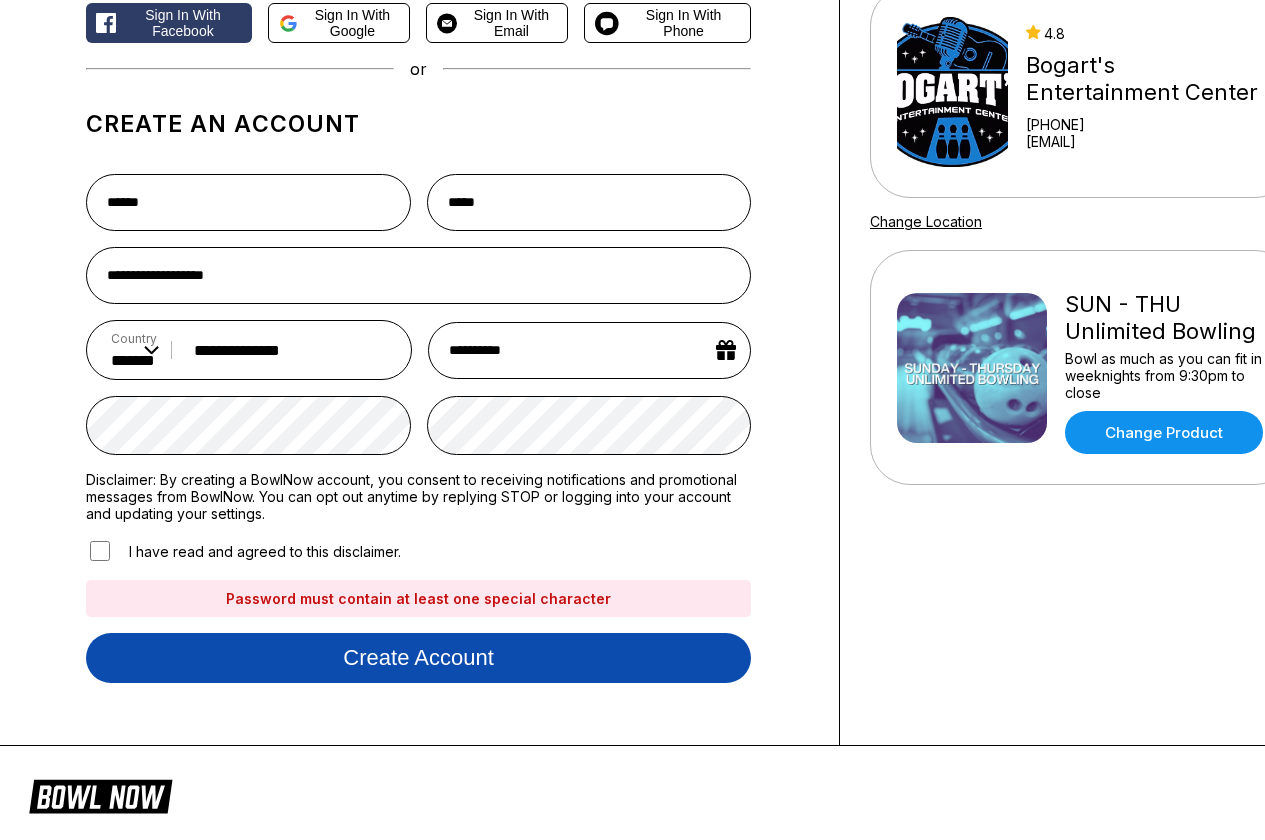 click on "Create account" at bounding box center [418, 658] 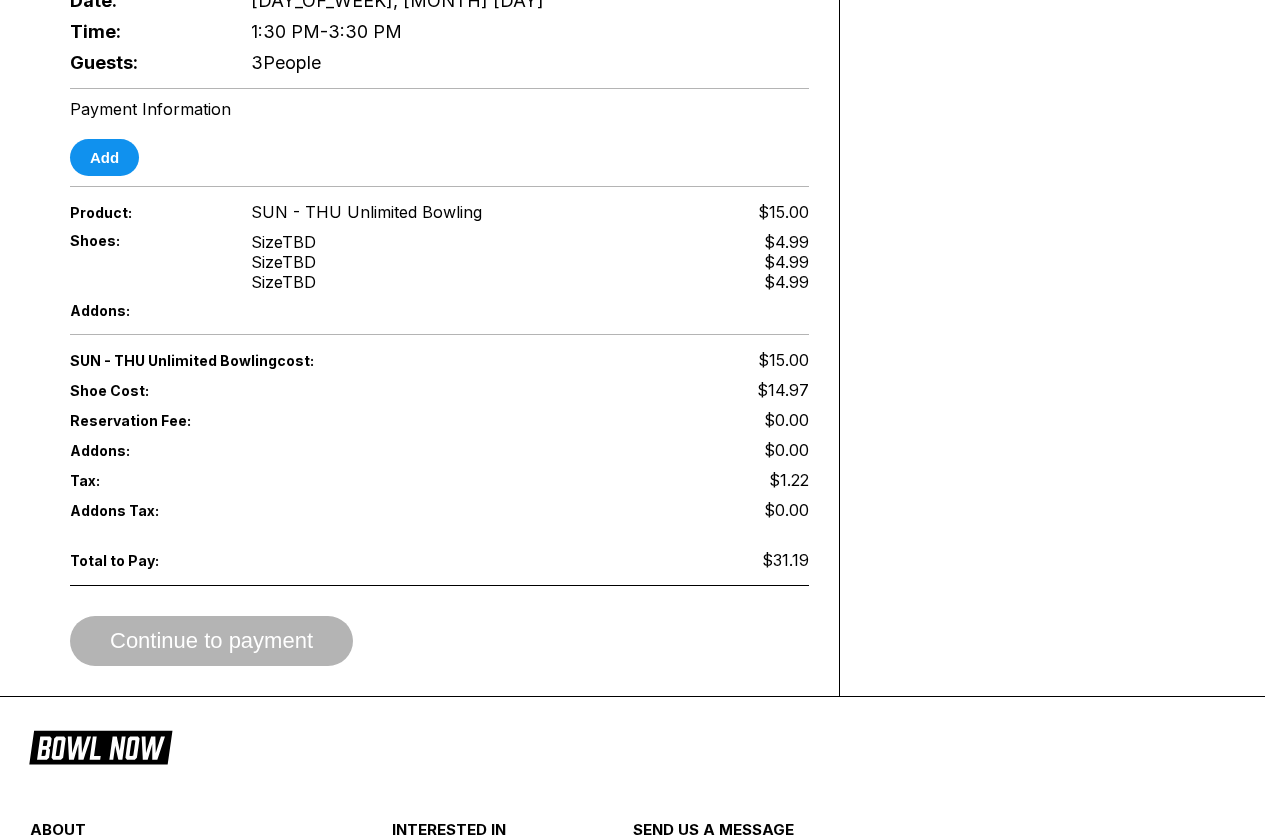 scroll, scrollTop: 800, scrollLeft: 0, axis: vertical 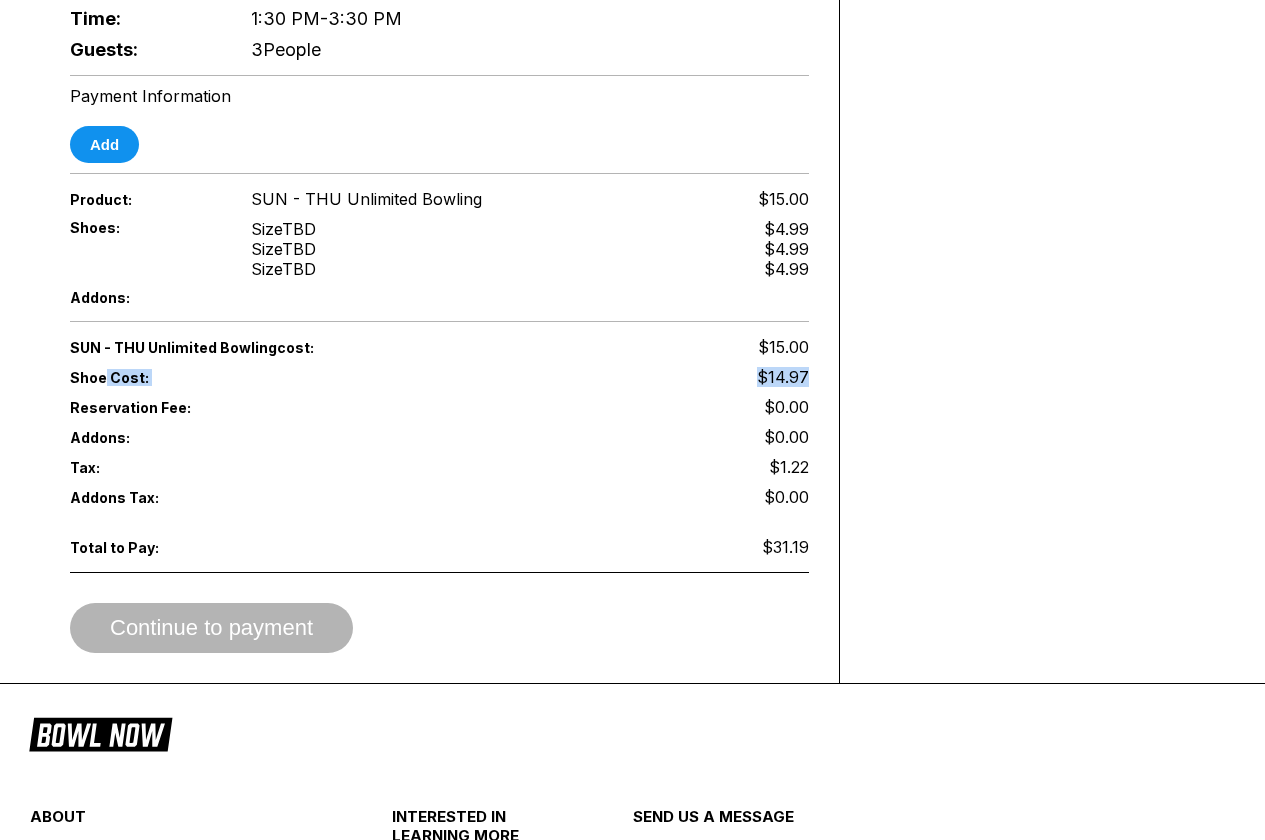 drag, startPoint x: 106, startPoint y: 363, endPoint x: 807, endPoint y: 353, distance: 701.07135 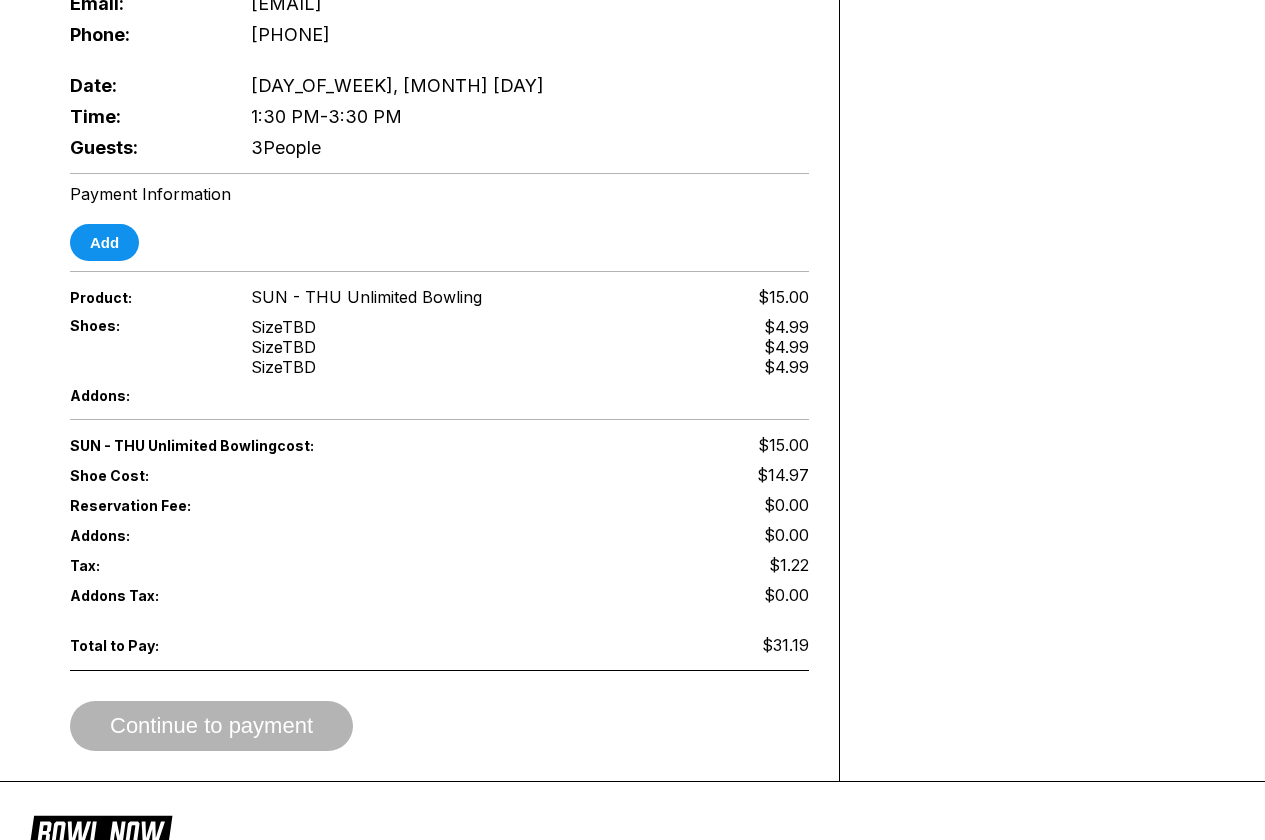 scroll, scrollTop: 700, scrollLeft: 0, axis: vertical 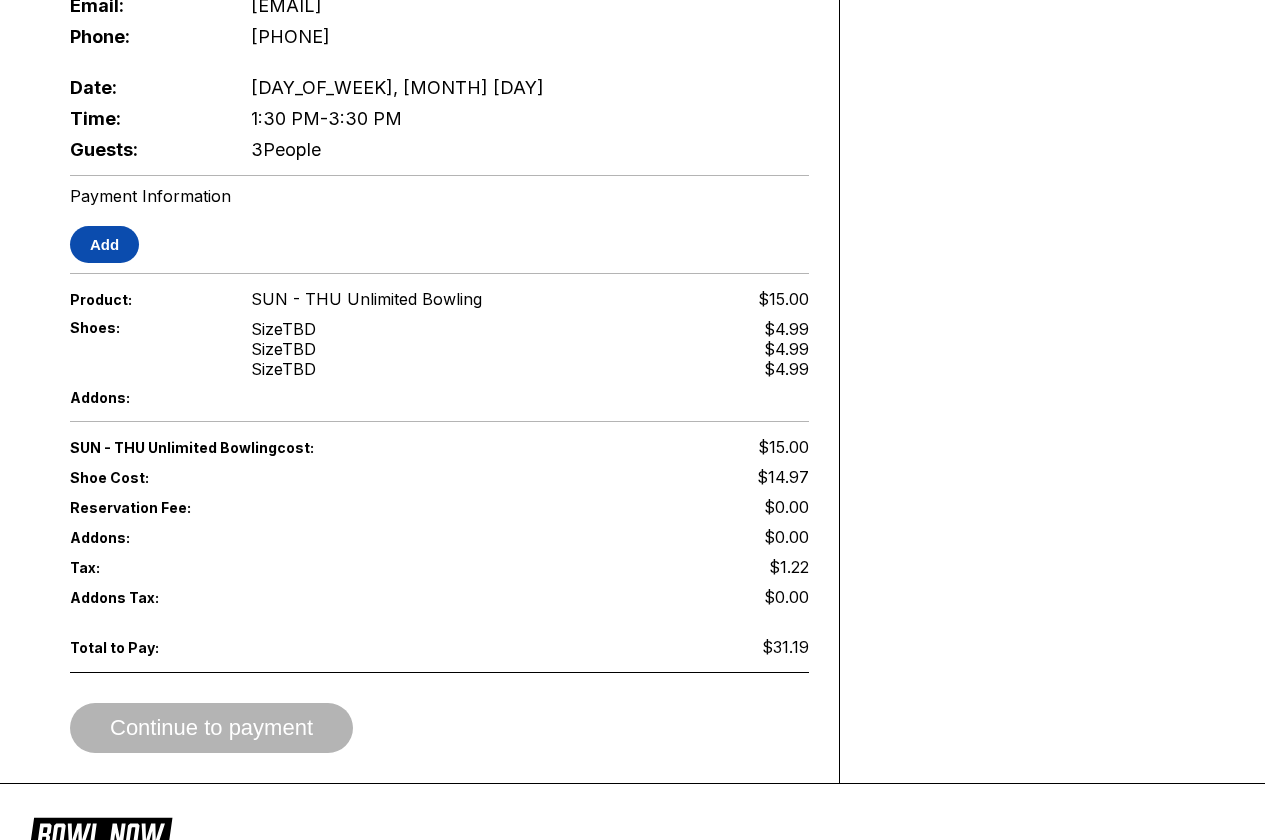 click on "Add" at bounding box center [104, 244] 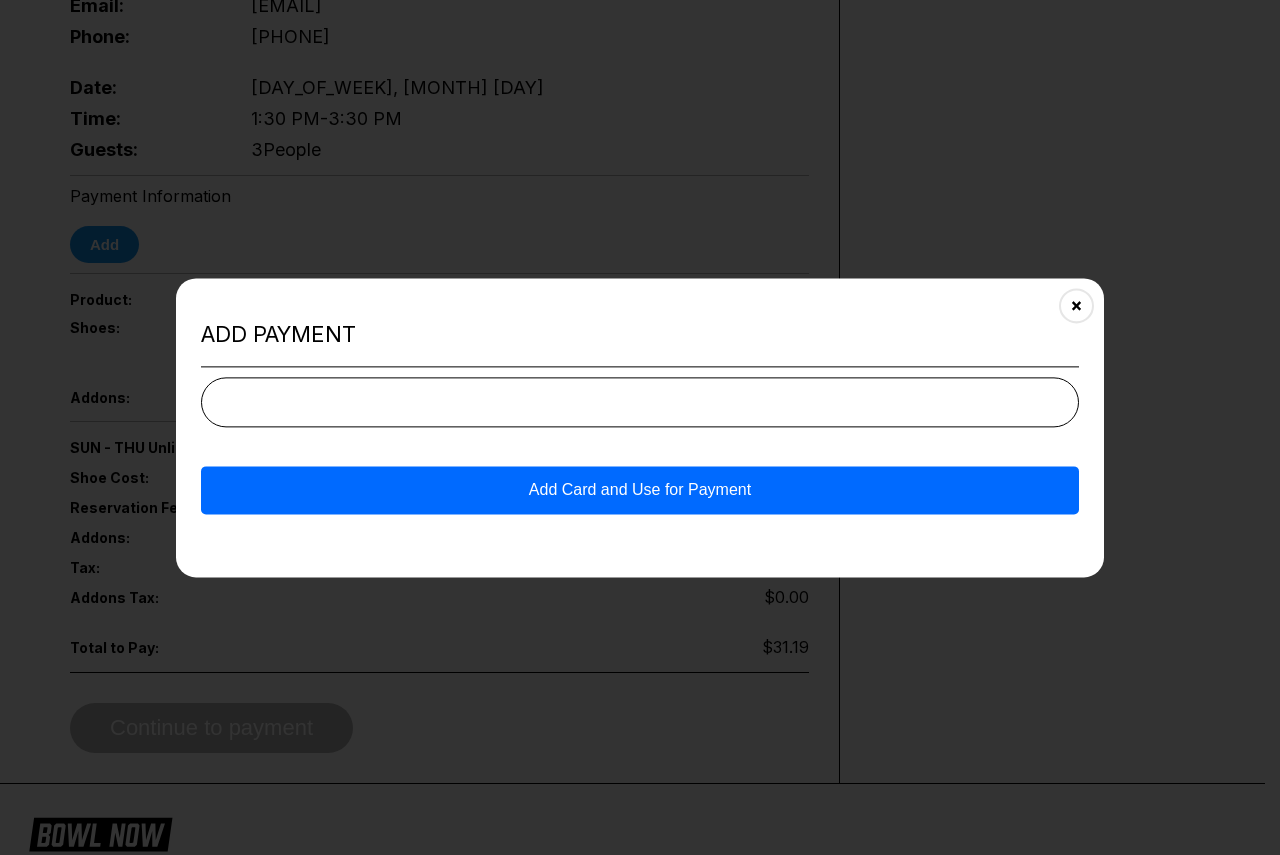 click on "Add Card and Use for Payment" at bounding box center [640, 490] 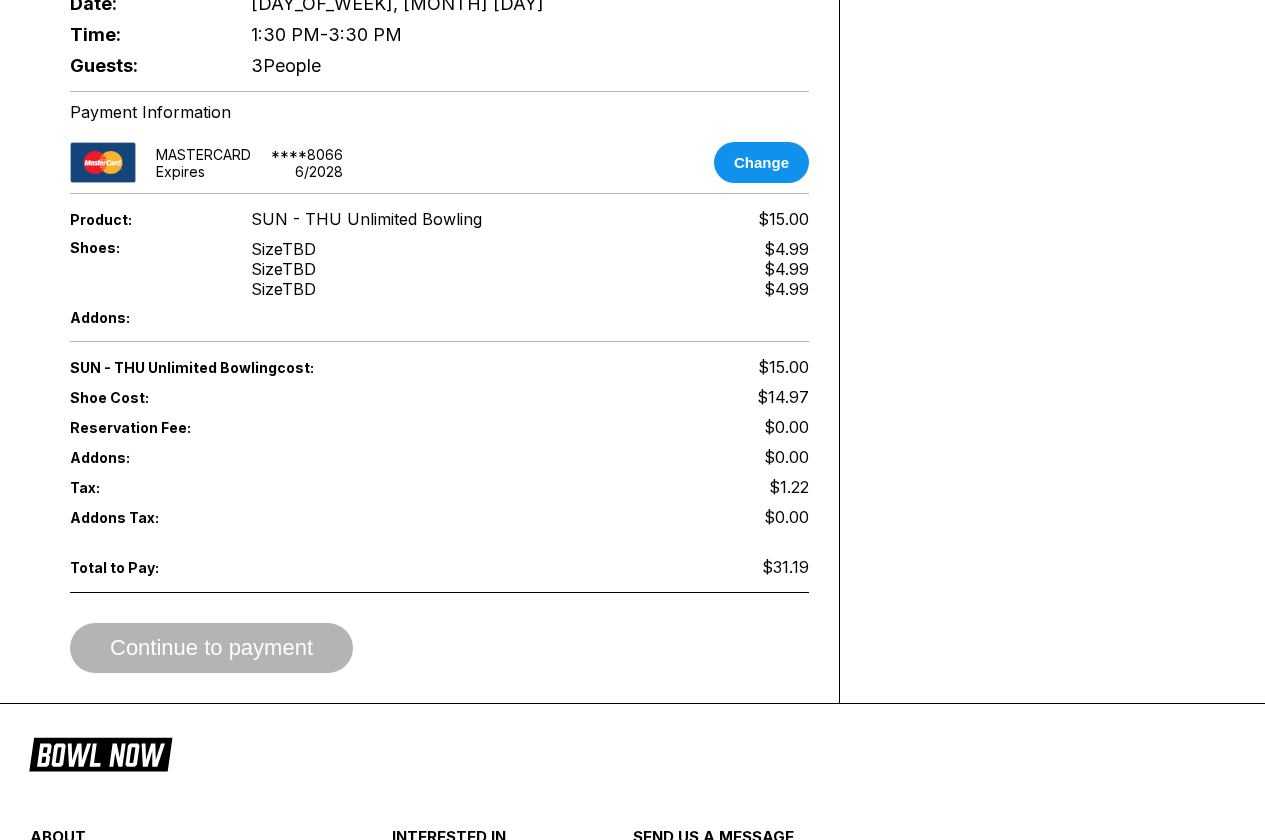 scroll, scrollTop: 900, scrollLeft: 0, axis: vertical 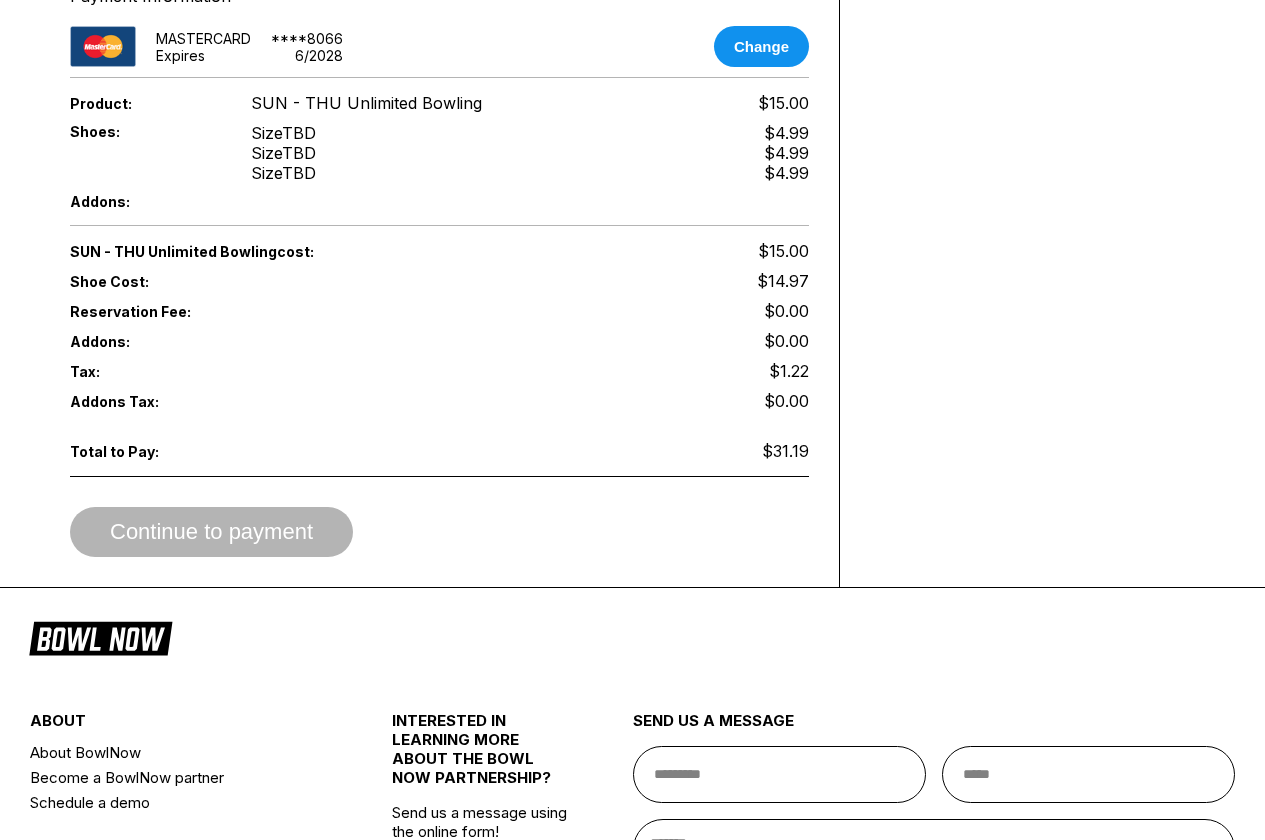 click on "Addons Tax: $0.00" at bounding box center [439, 401] 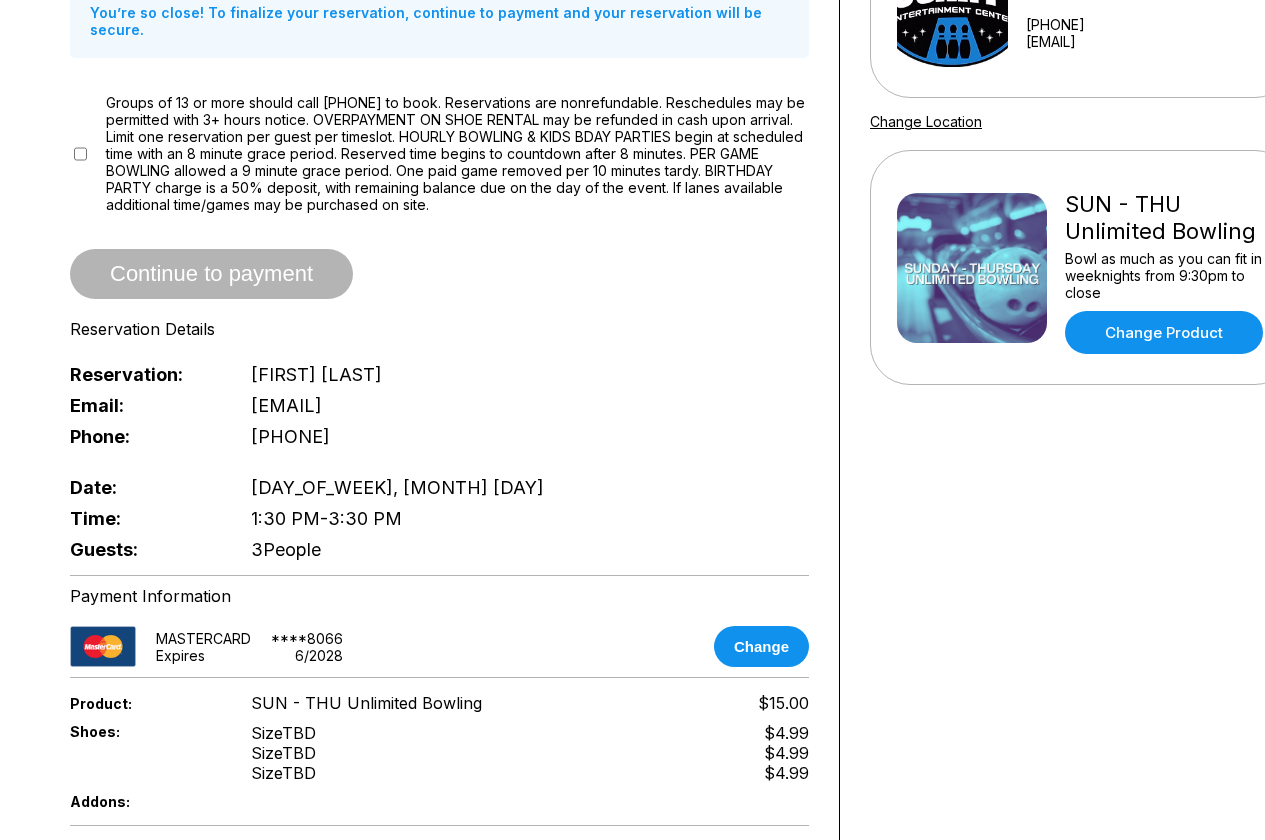scroll, scrollTop: 200, scrollLeft: 0, axis: vertical 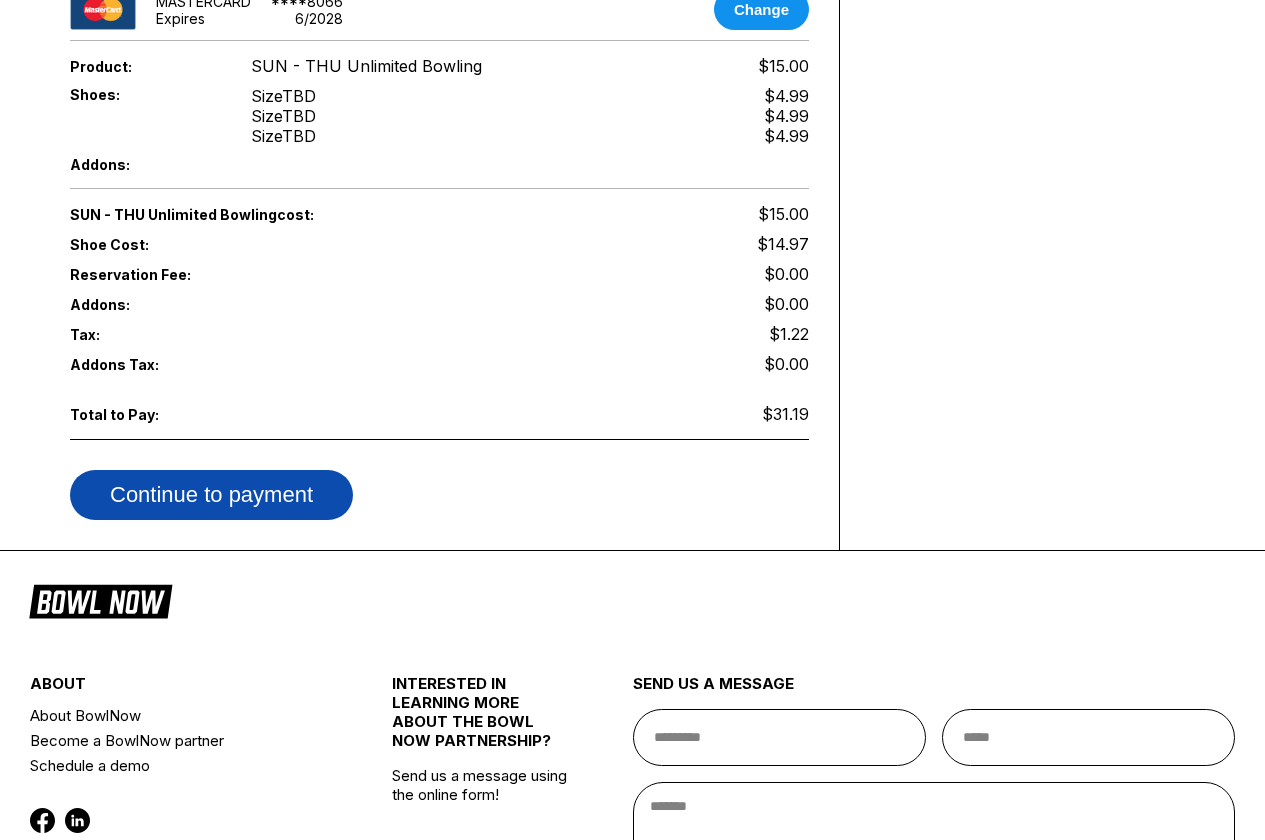 click on "Continue to payment" at bounding box center (211, 495) 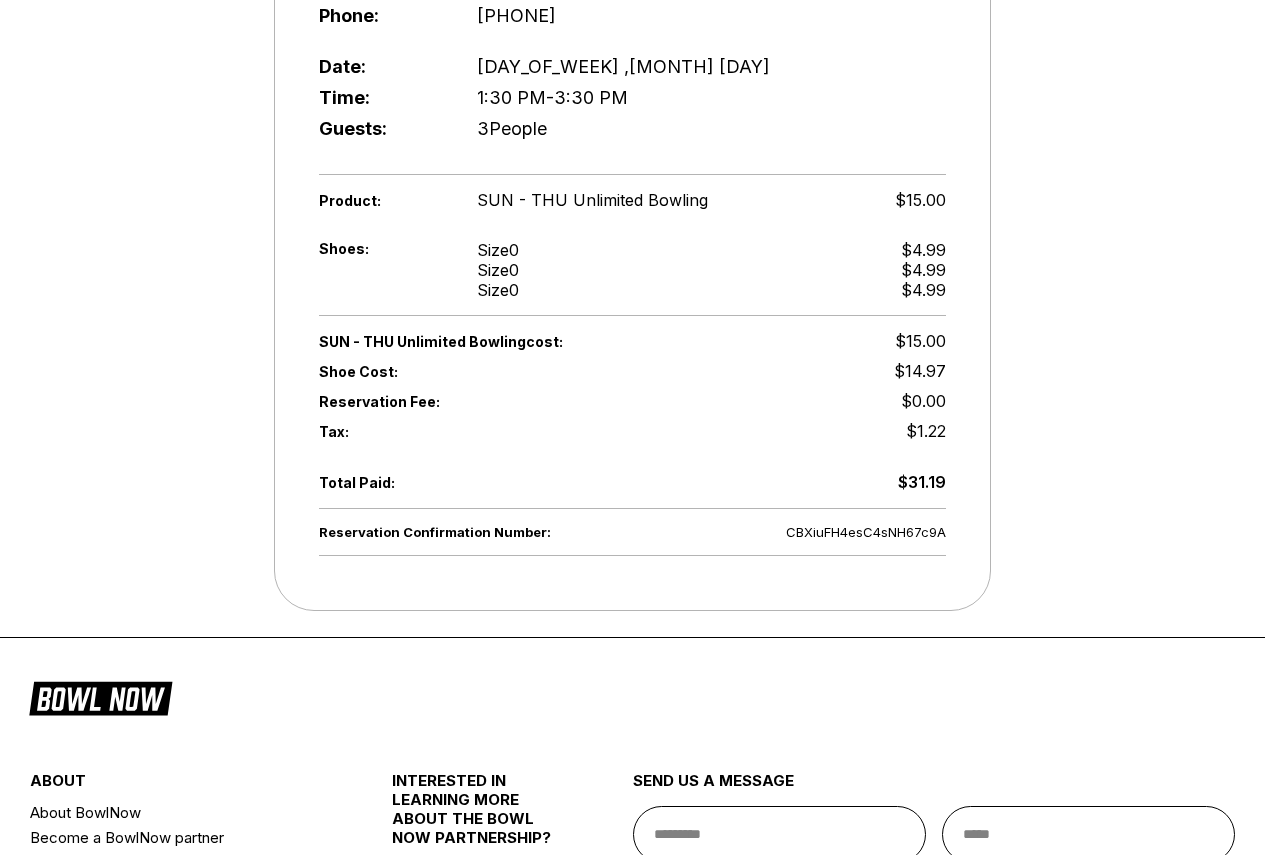 scroll, scrollTop: 593, scrollLeft: 0, axis: vertical 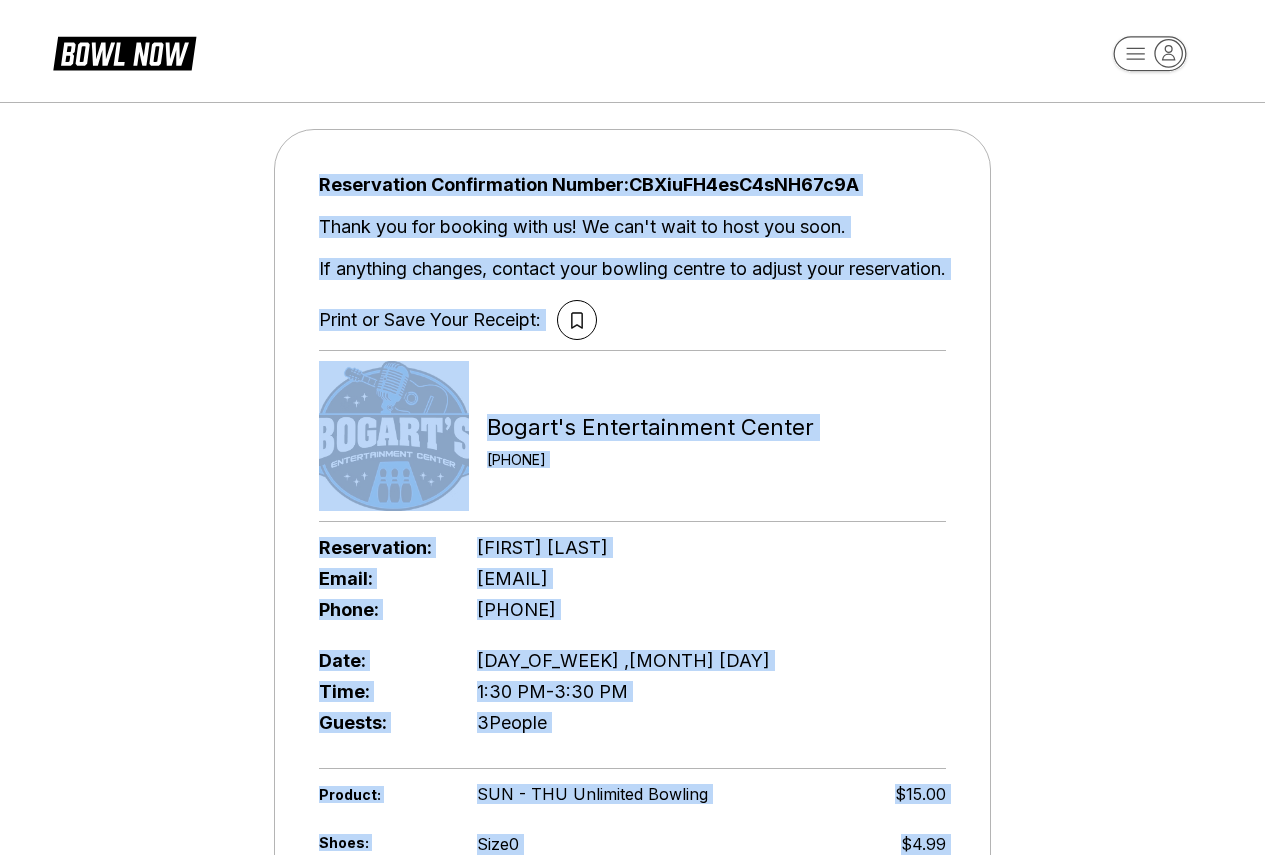 drag, startPoint x: 895, startPoint y: 578, endPoint x: 312, endPoint y: 202, distance: 693.73267 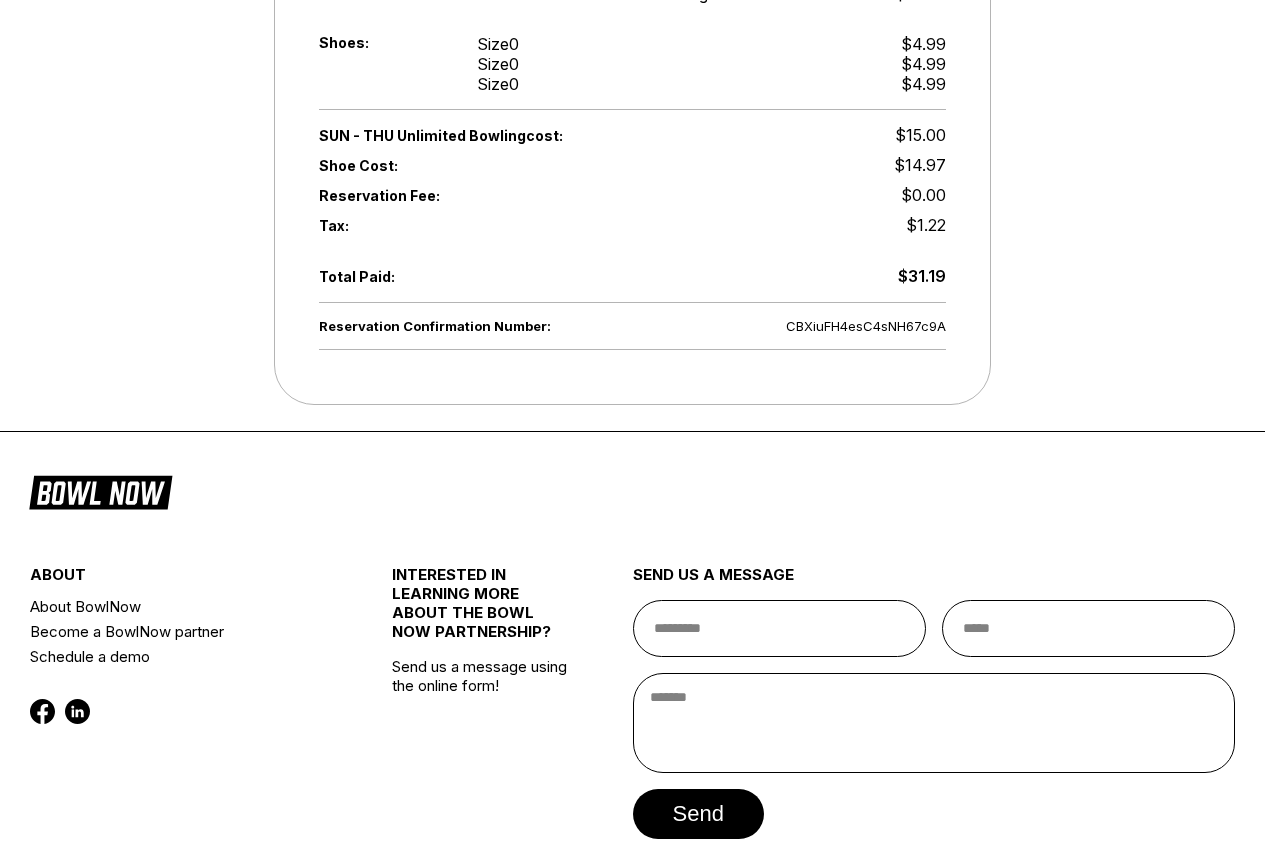 scroll, scrollTop: 0, scrollLeft: 0, axis: both 